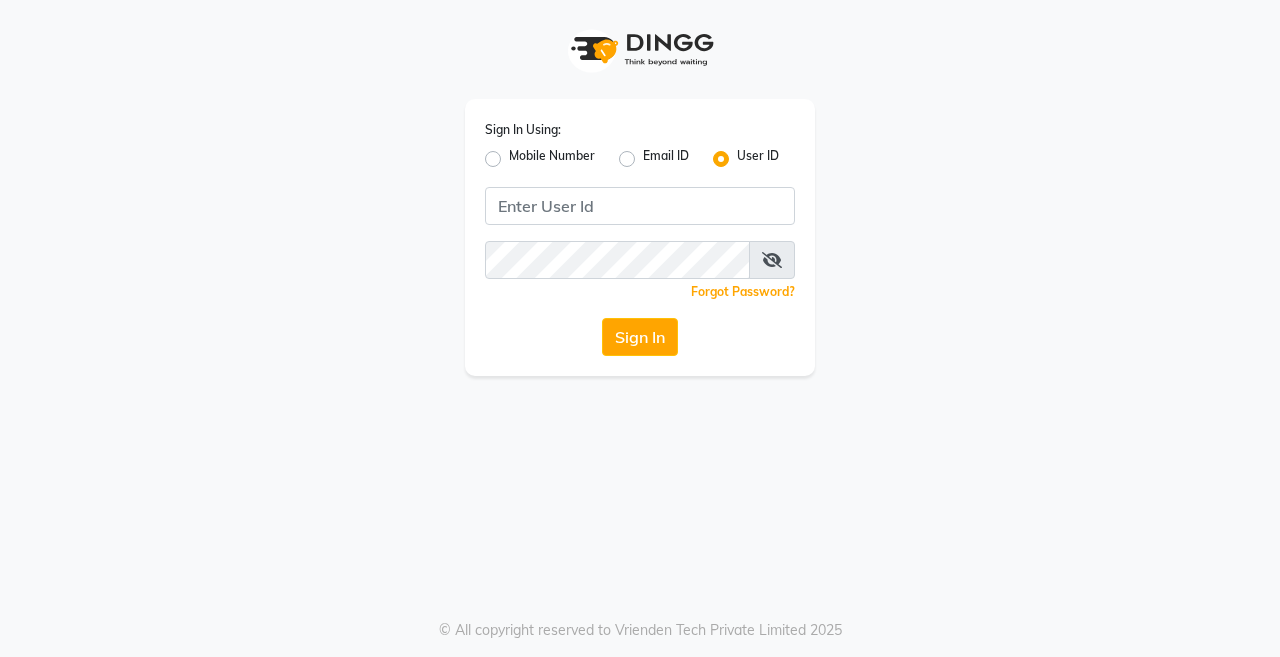 scroll, scrollTop: 0, scrollLeft: 0, axis: both 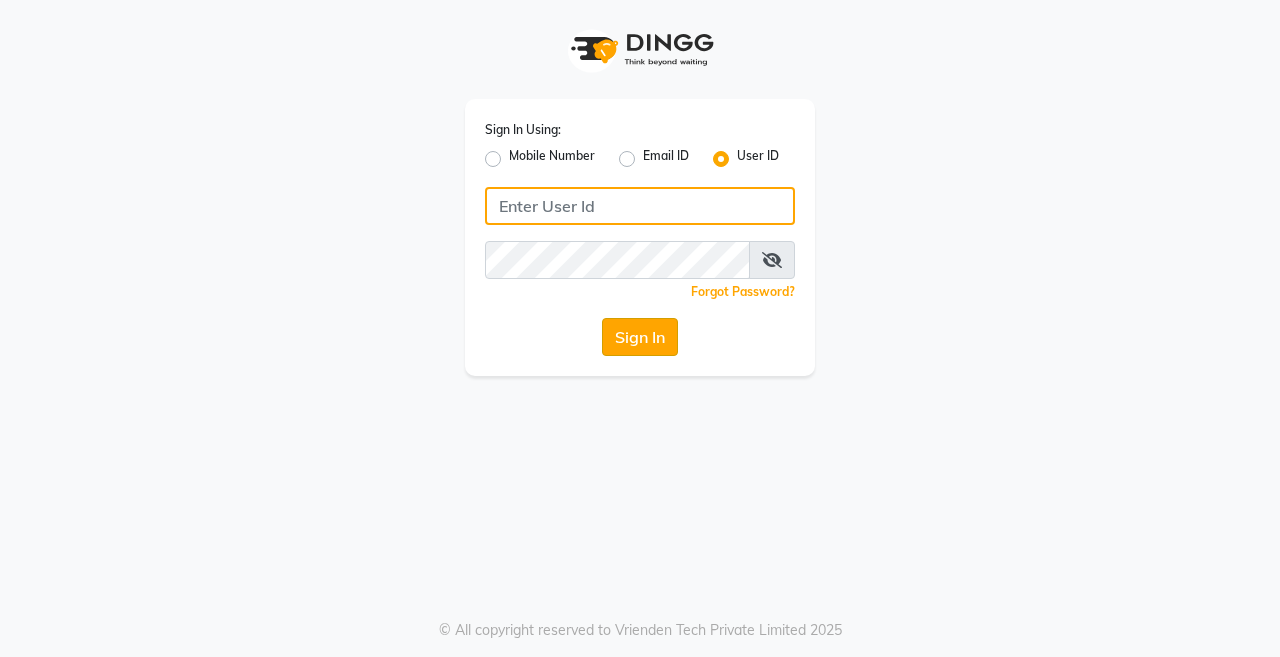 type on "8637218181" 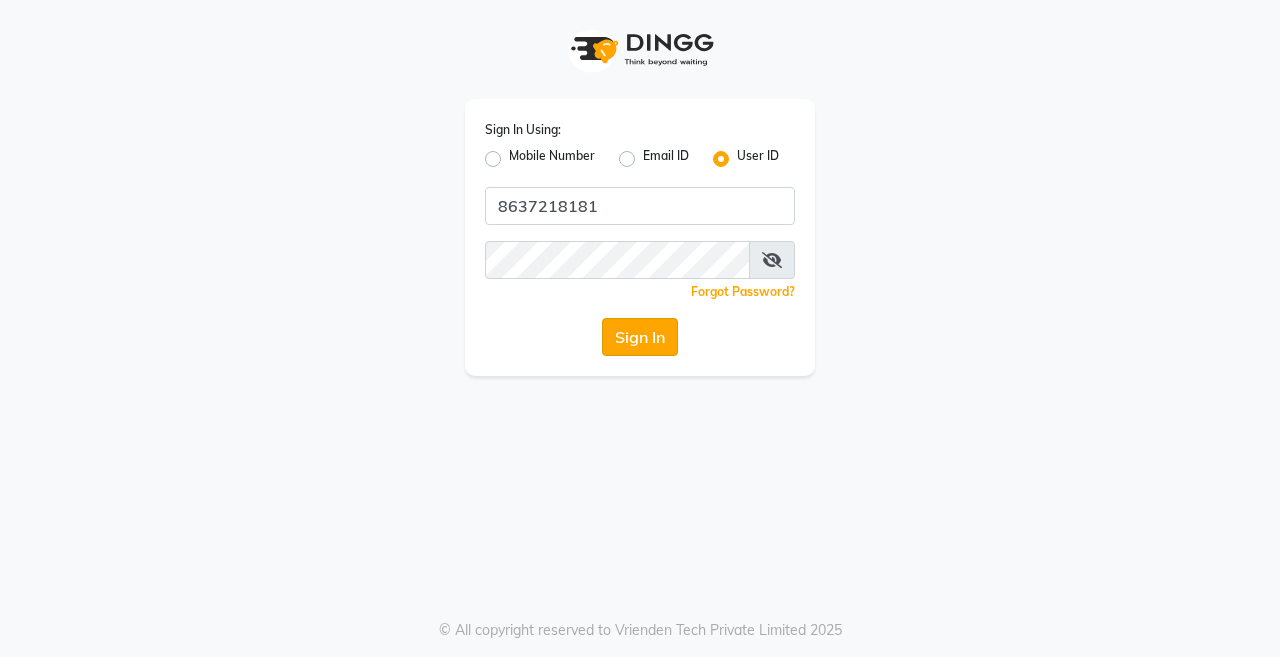 click on "Sign In" 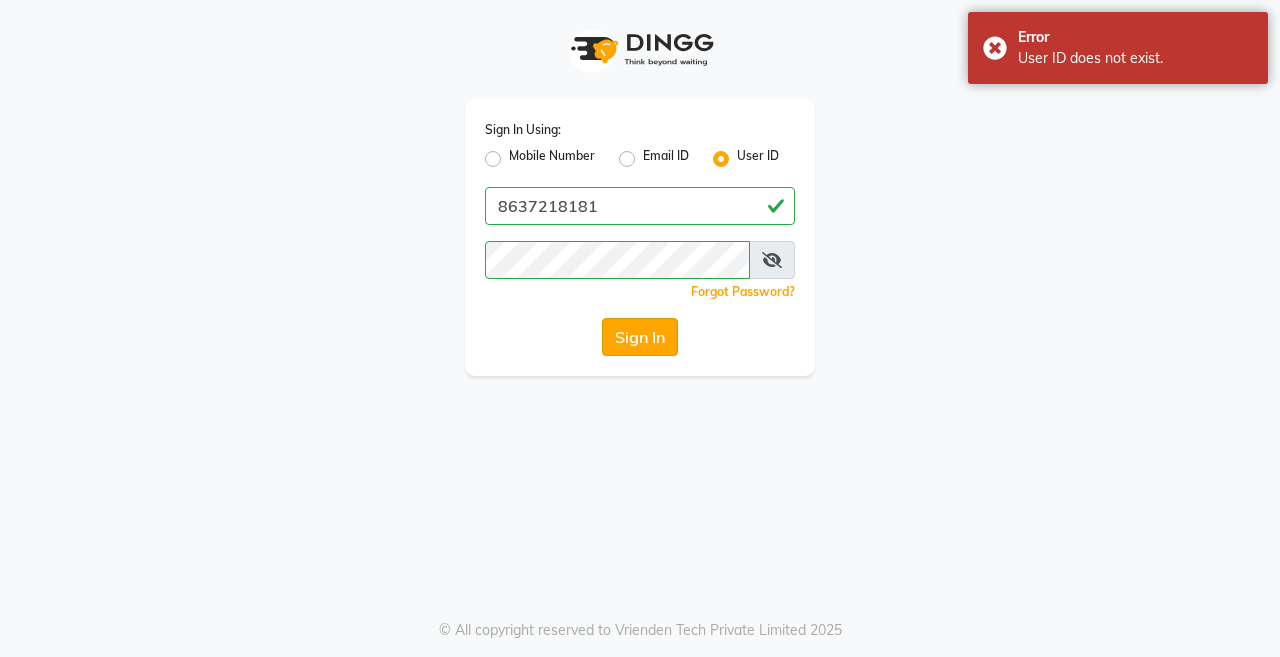 click on "Sign In" 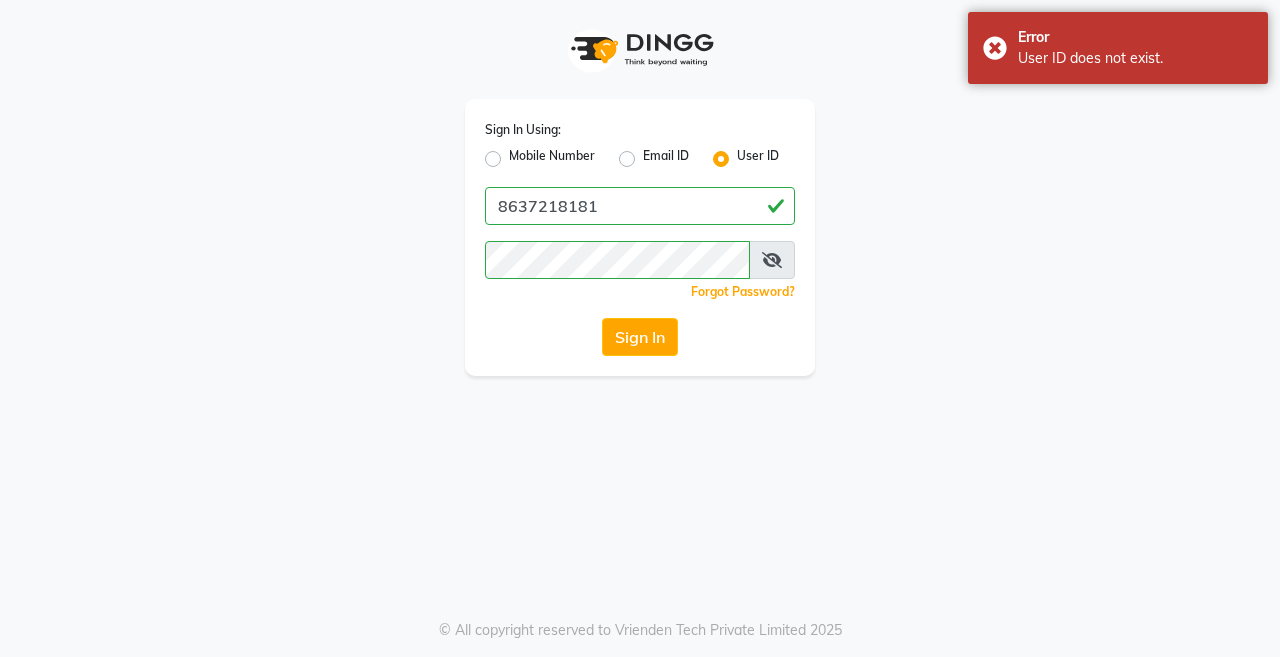 click on "Sign In" 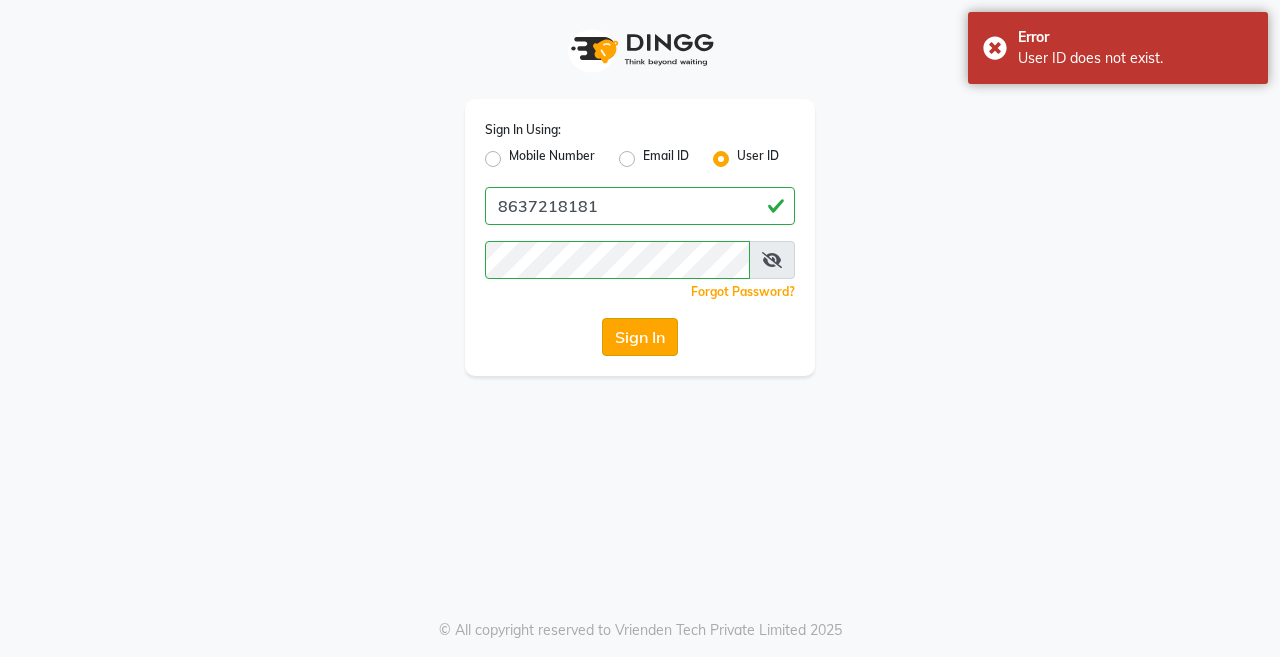 click on "Sign In" 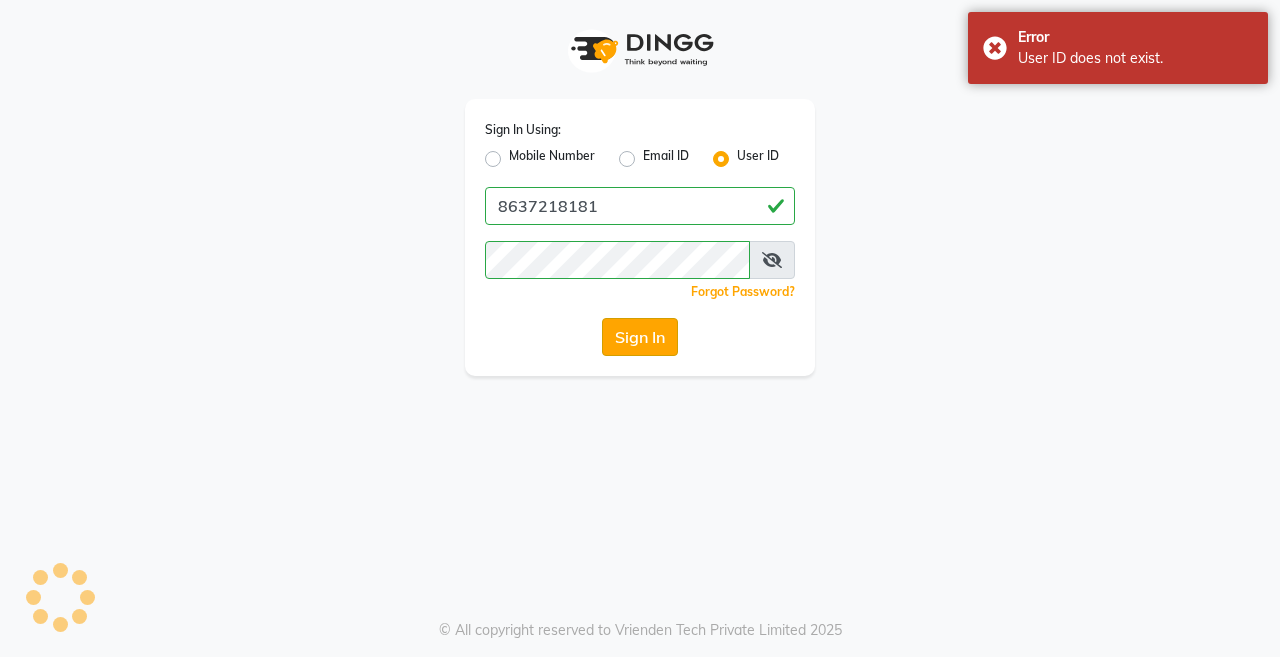 click on "Sign In" 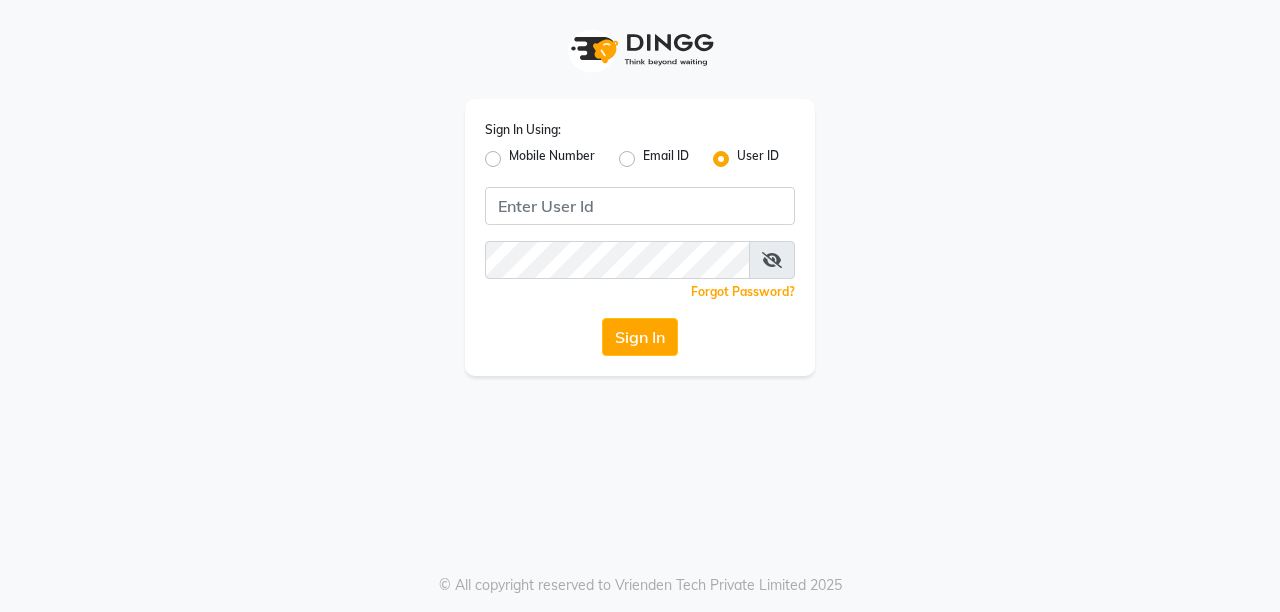 scroll, scrollTop: 0, scrollLeft: 0, axis: both 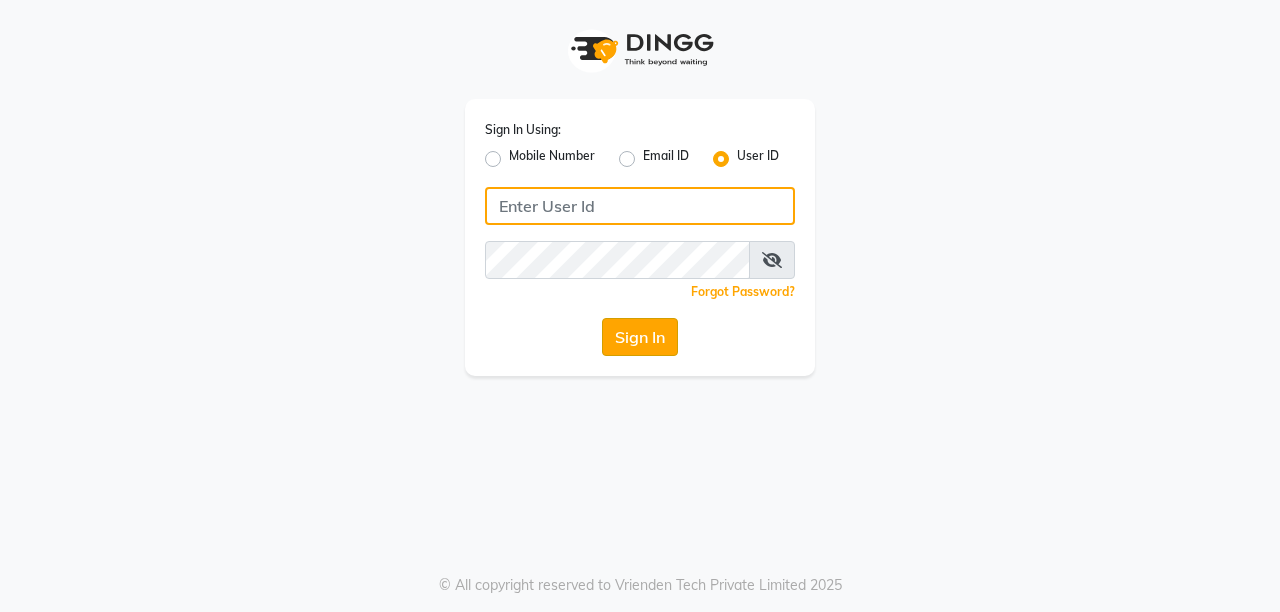 type on "8637218181" 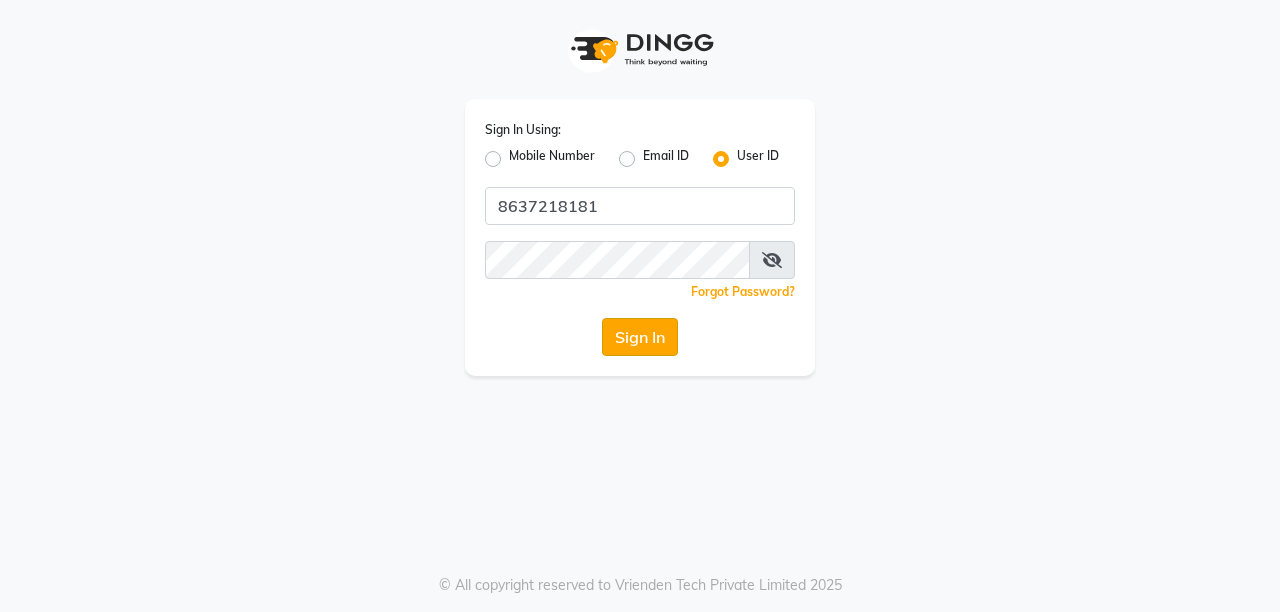 click on "Sign In" 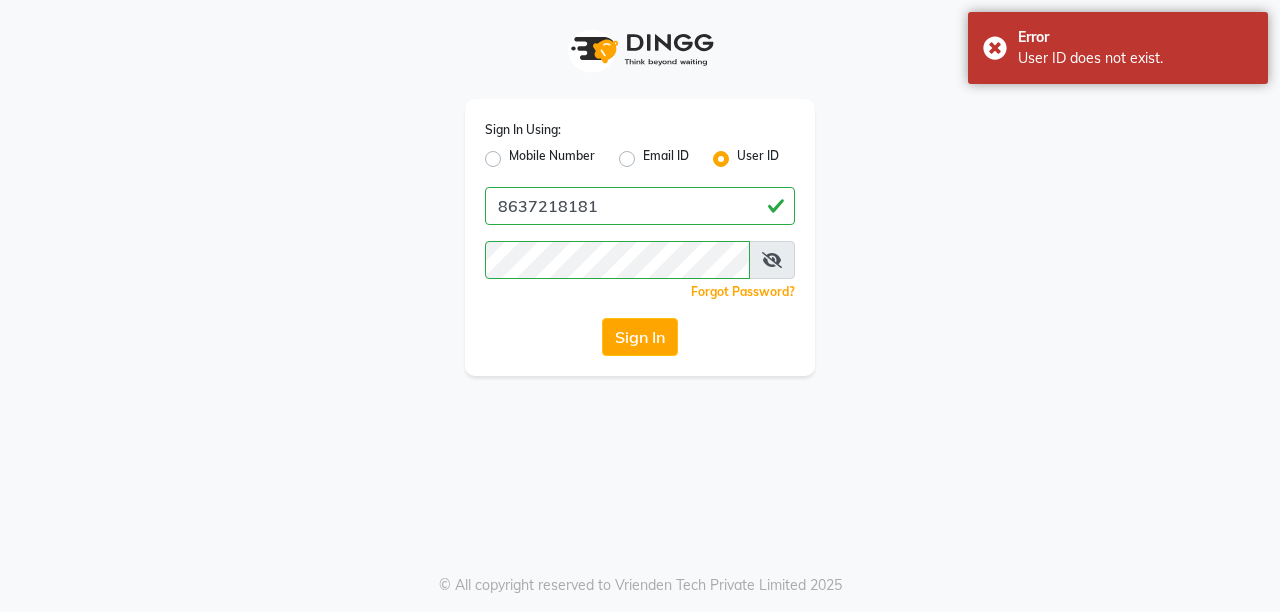 click on "Sign In" 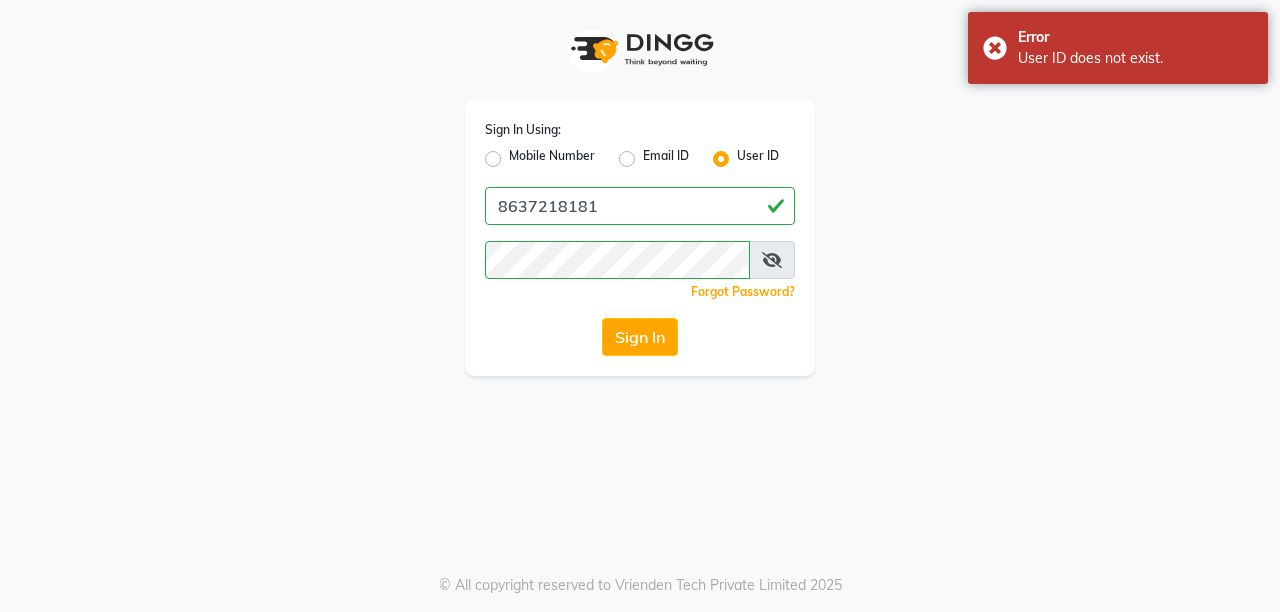 click on "Sign In" 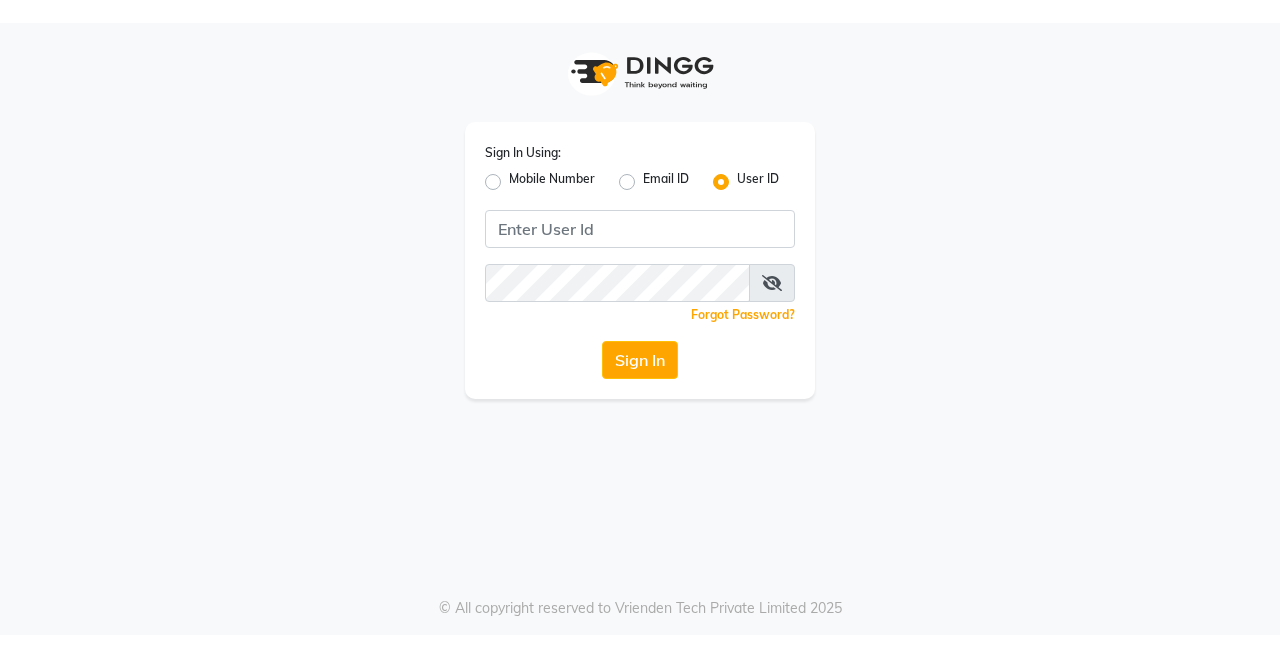 scroll, scrollTop: 0, scrollLeft: 0, axis: both 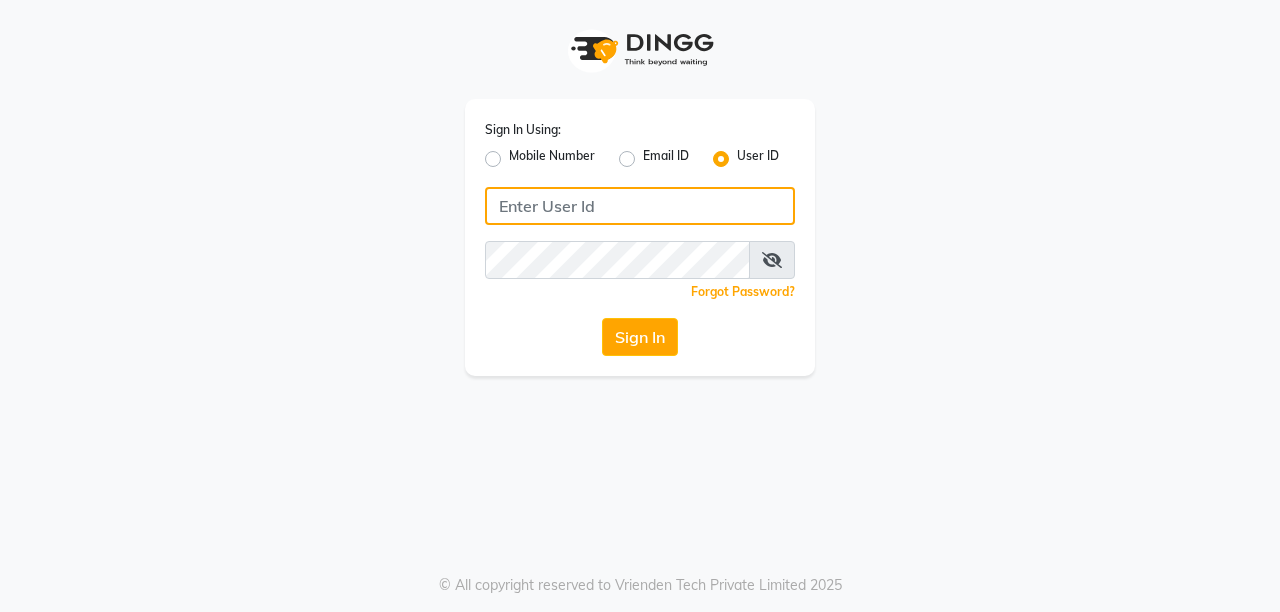type on "8637218181" 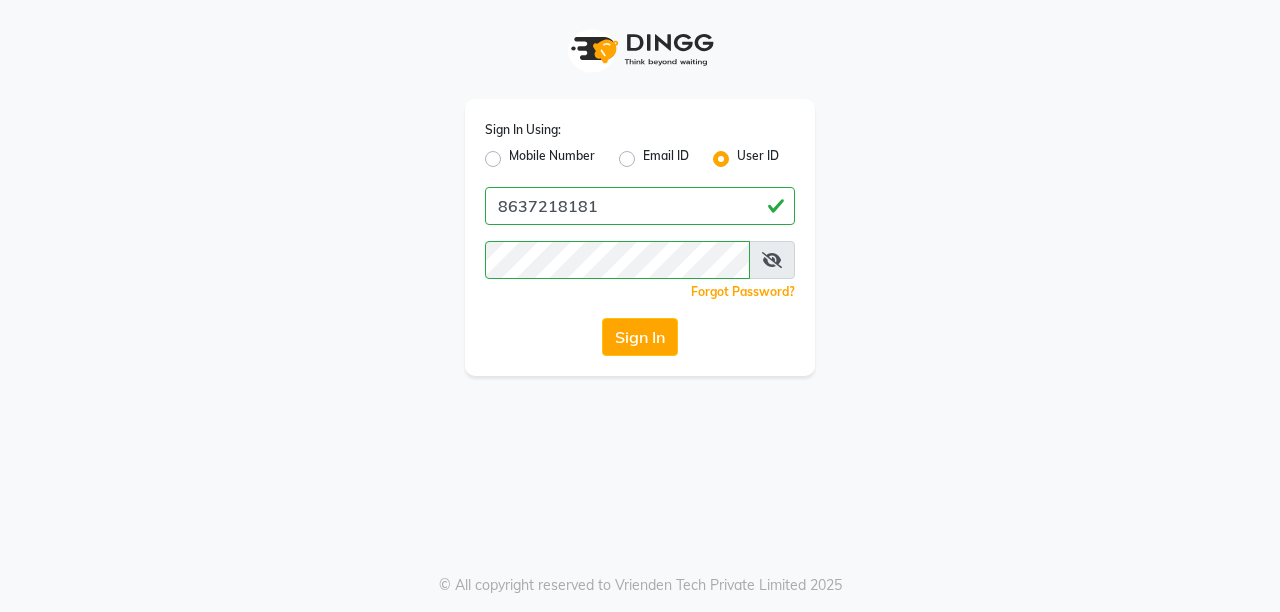 click at bounding box center (772, 260) 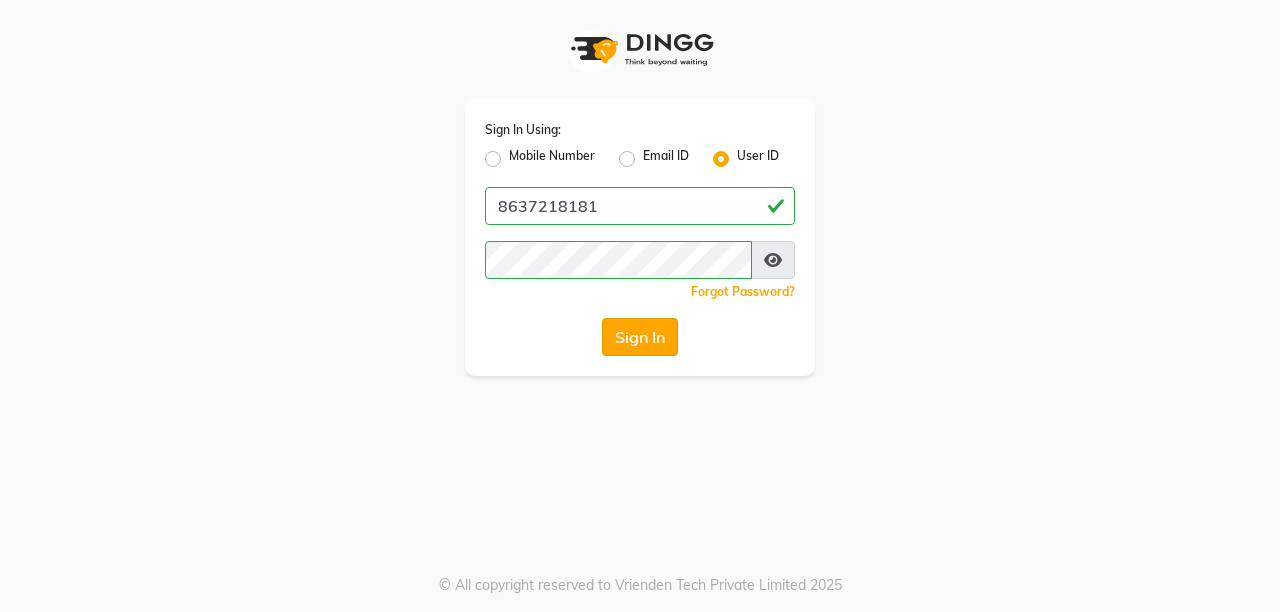 click on "Sign In" 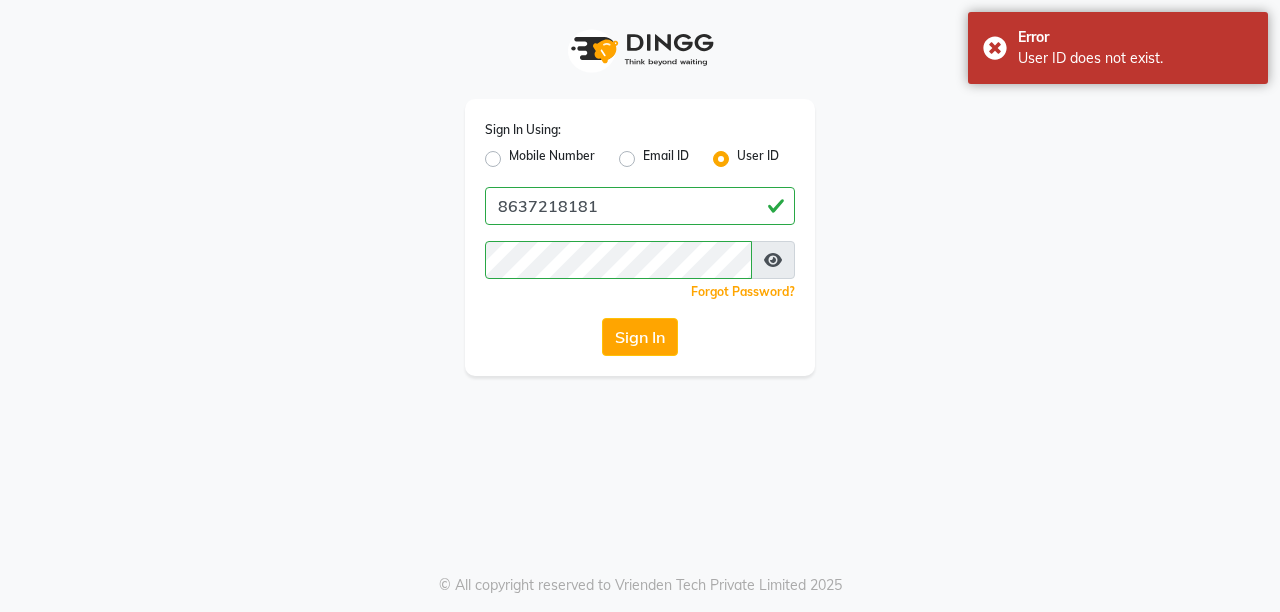 click at bounding box center (773, 260) 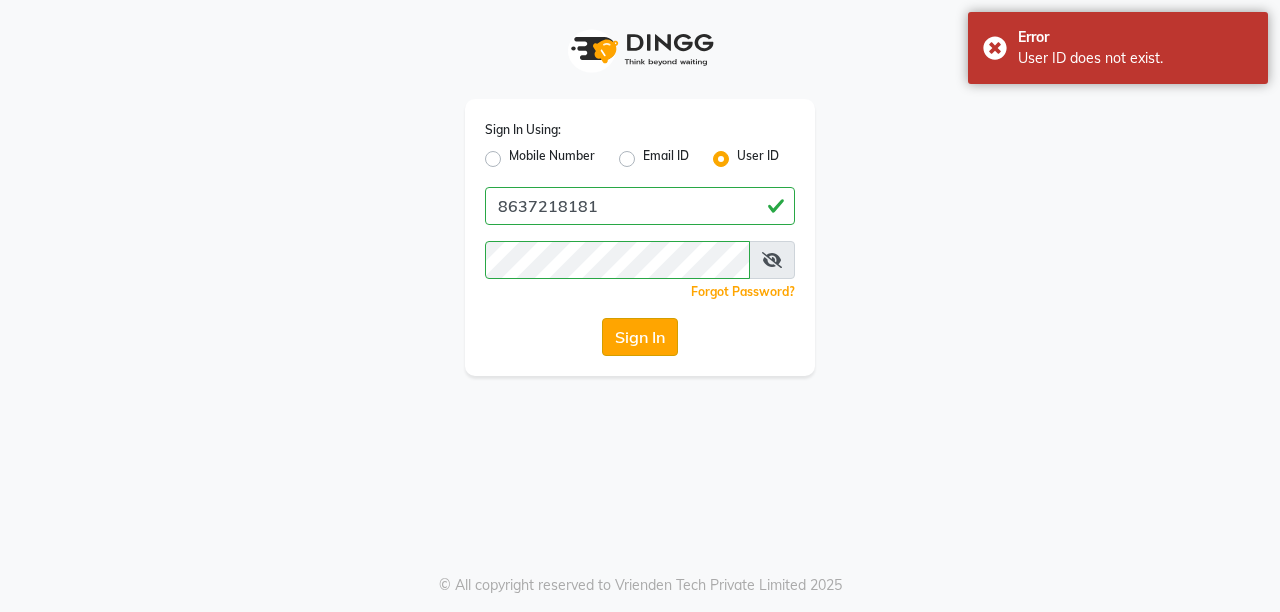 click on "Sign In" 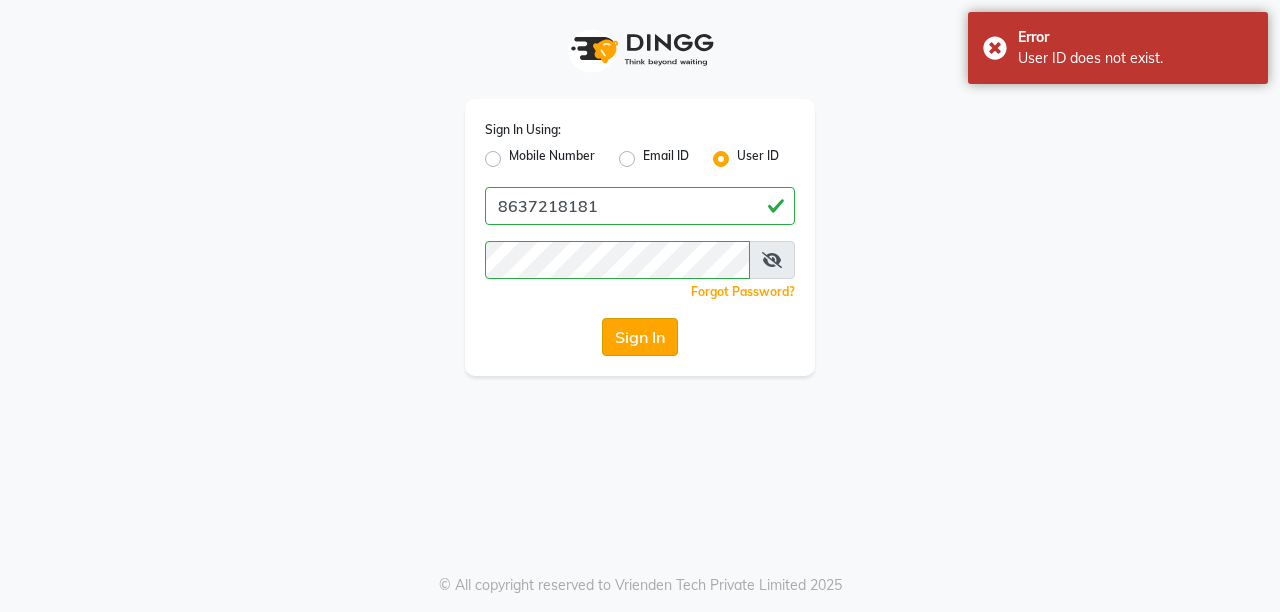 click on "Sign In" 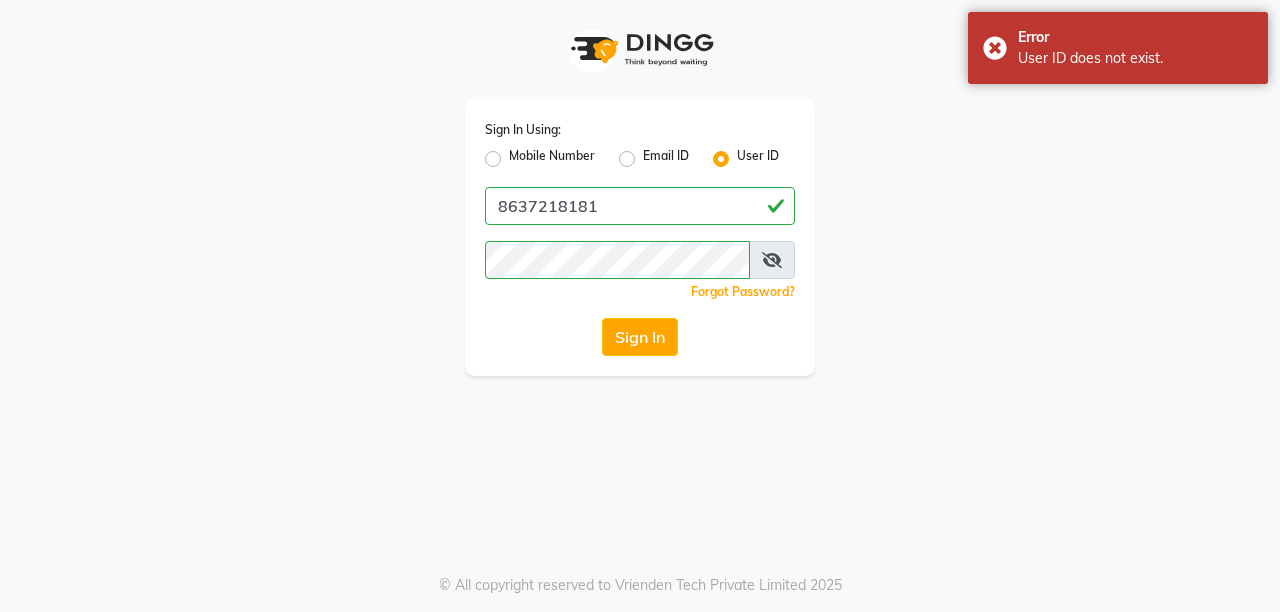 drag, startPoint x: 648, startPoint y: 348, endPoint x: 1197, endPoint y: 411, distance: 552.6029 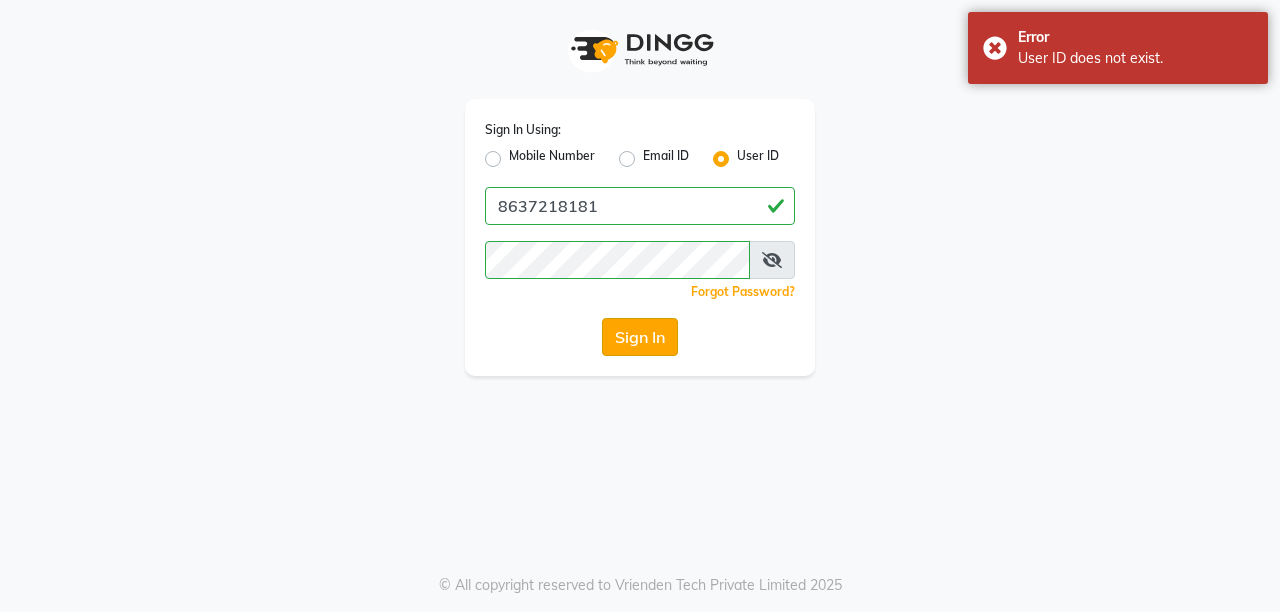 click on "Sign In" 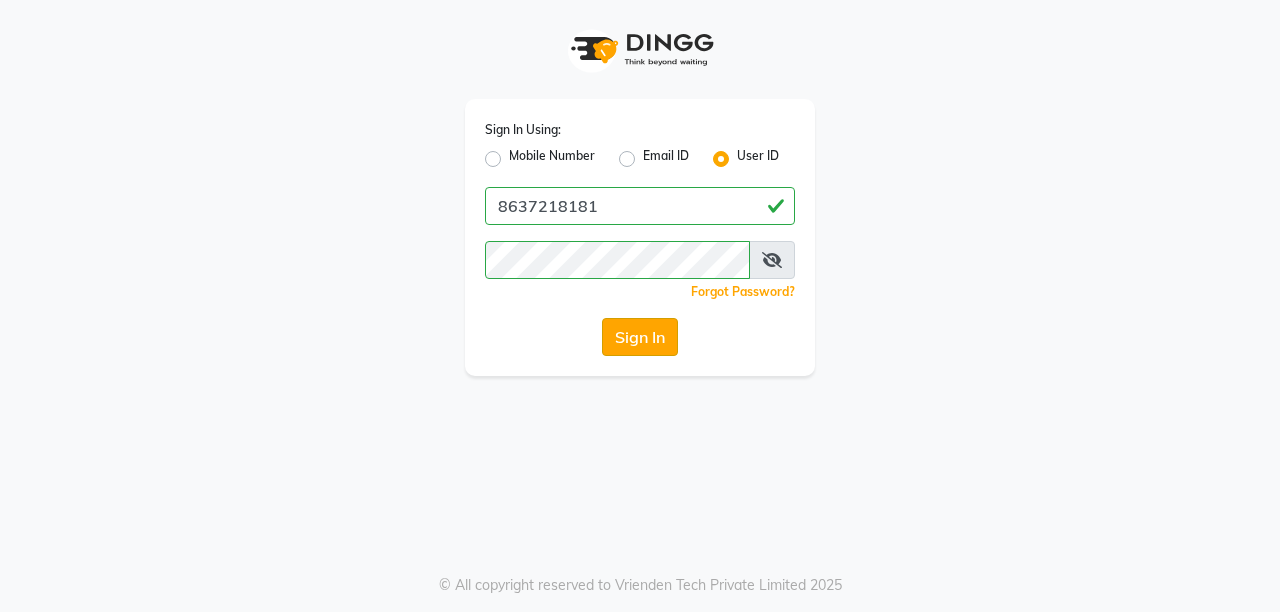 click on "Sign In" 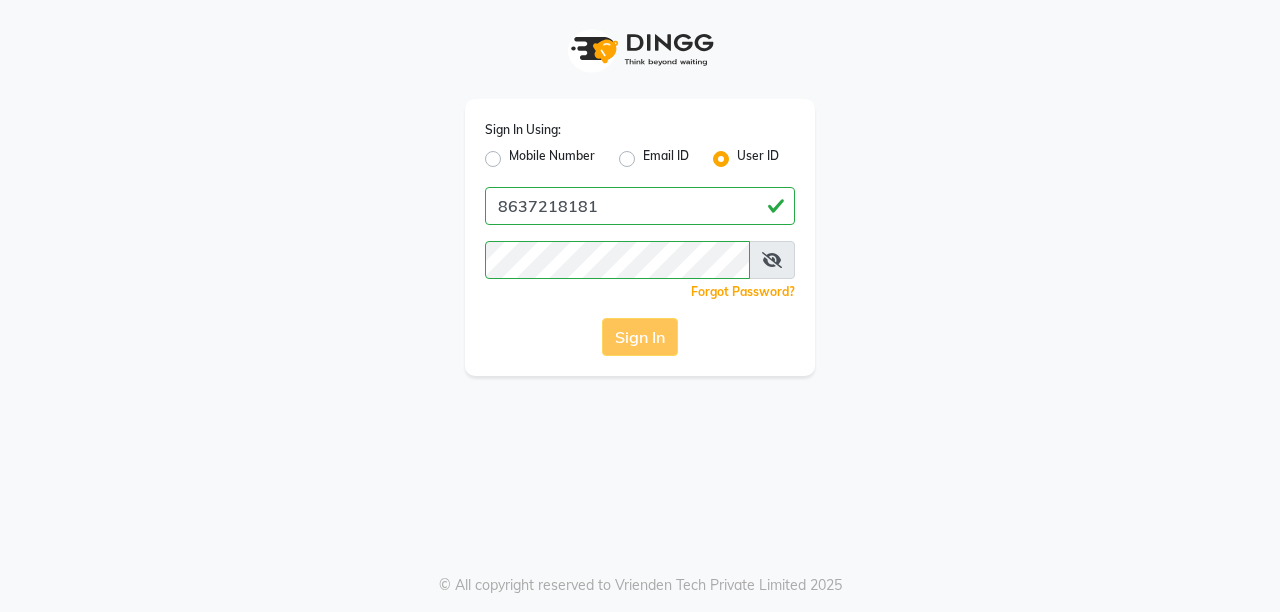 click on "Sign In" 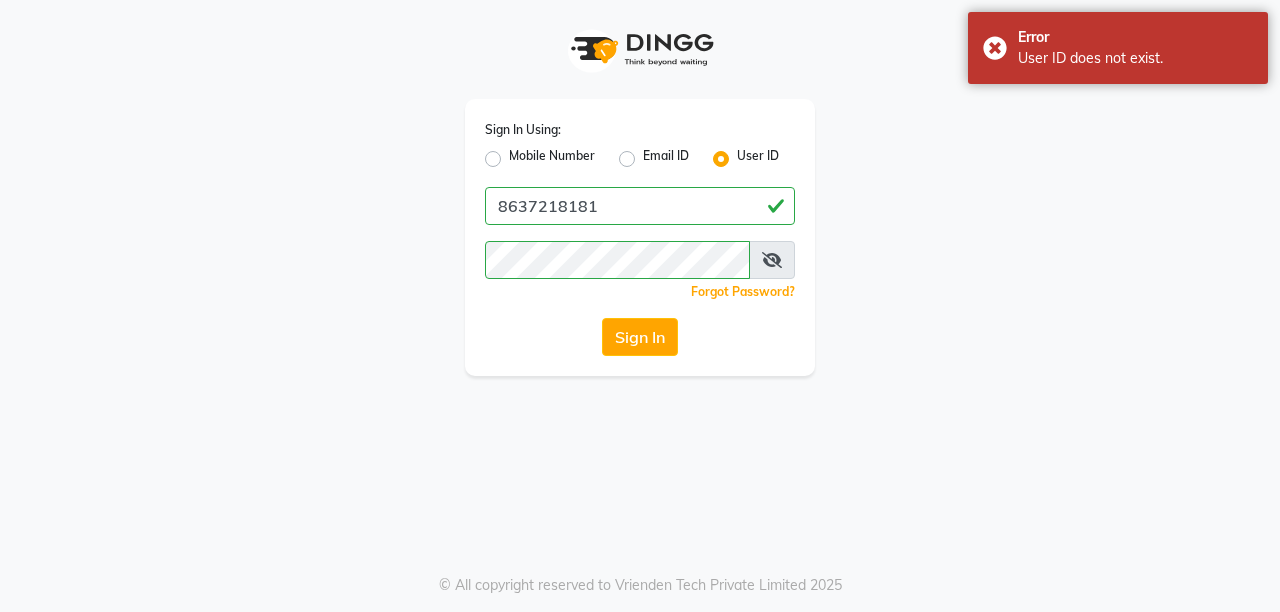 click on "Mobile Number" 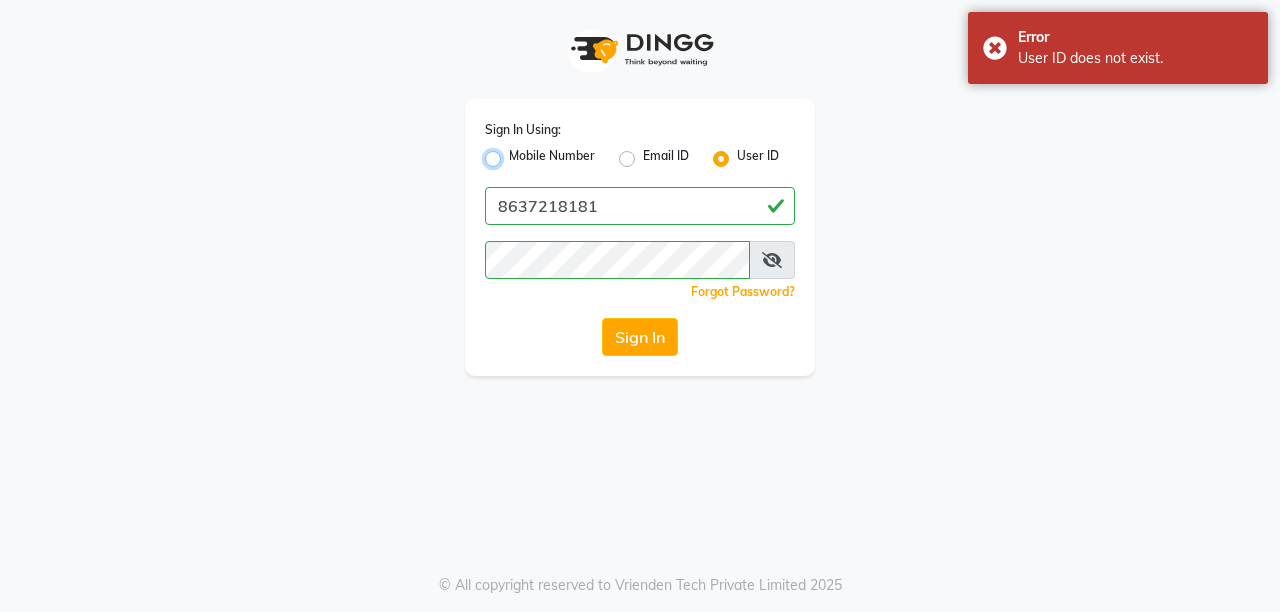 click on "Mobile Number" at bounding box center (515, 153) 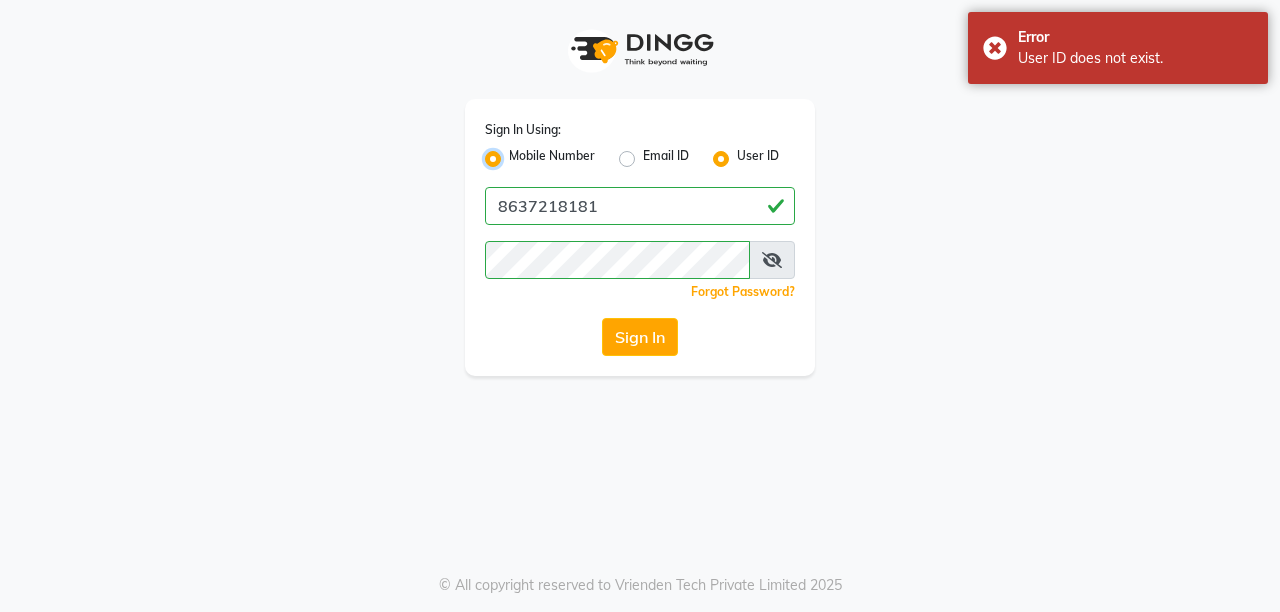 radio on "false" 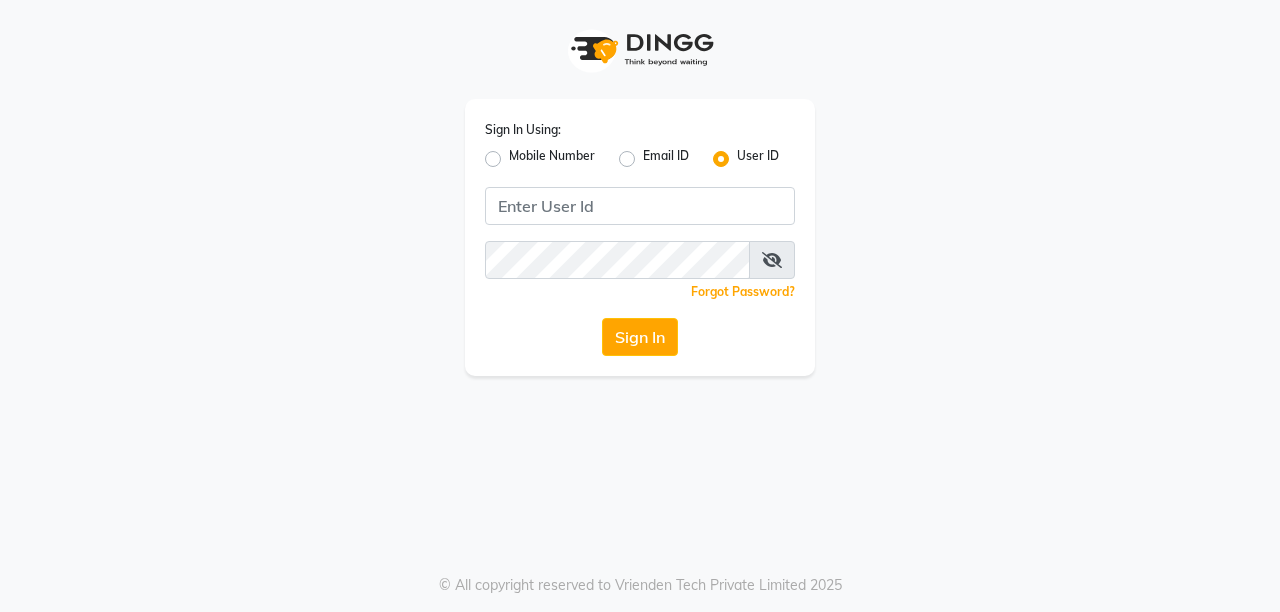 scroll, scrollTop: 0, scrollLeft: 0, axis: both 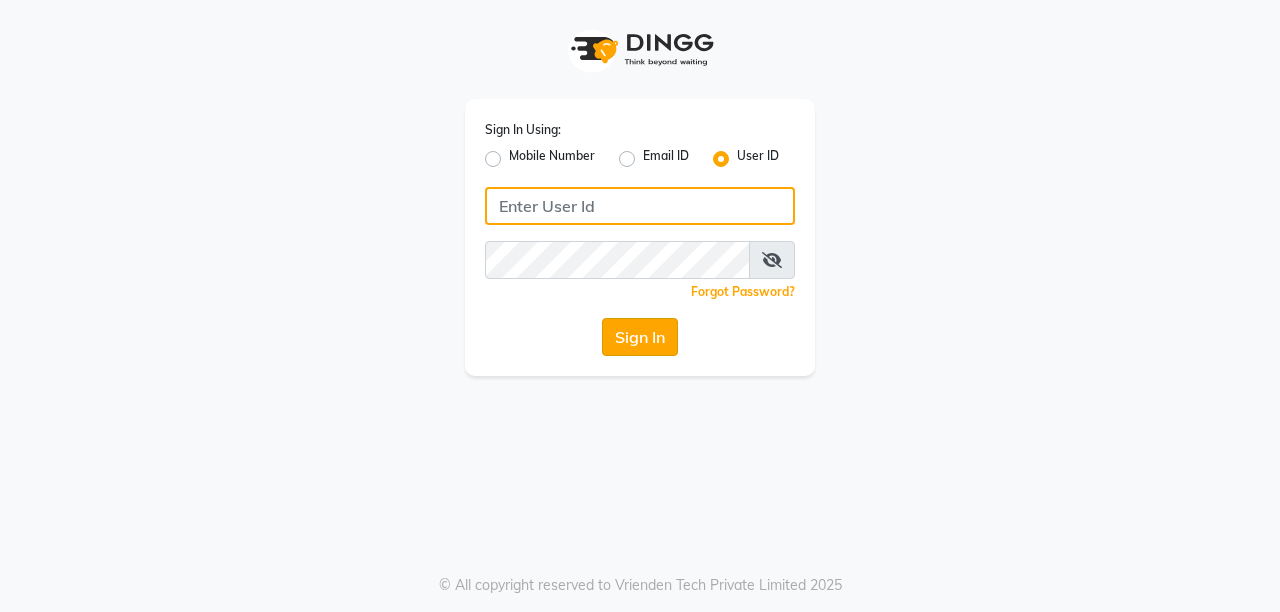 type on "8637218181" 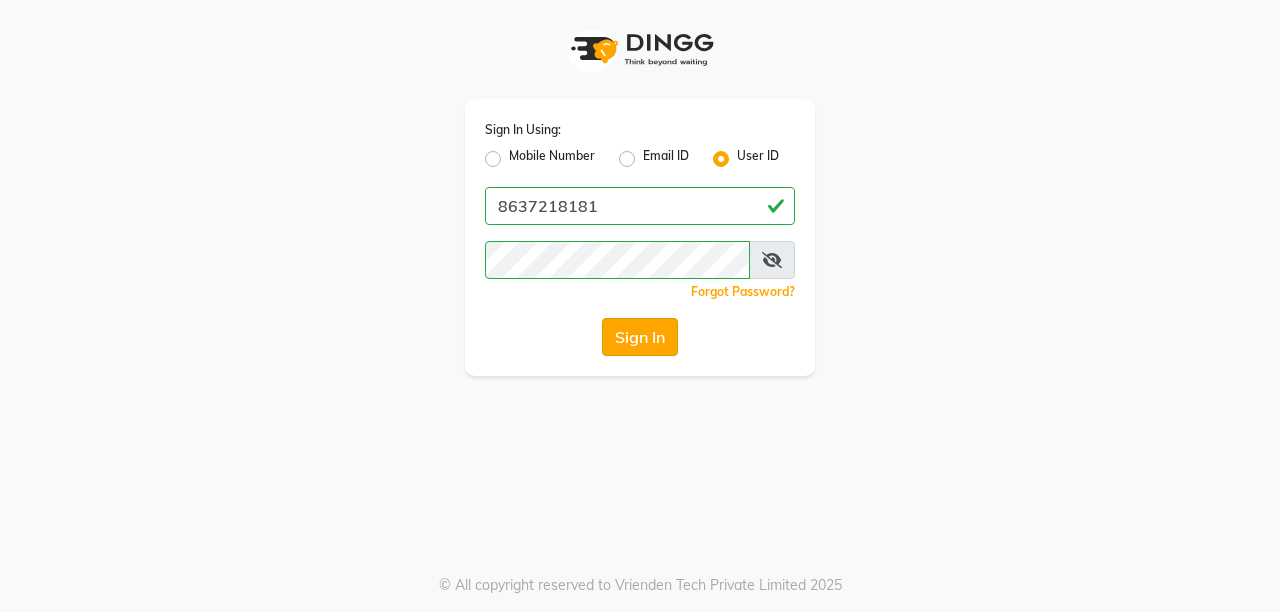 click on "Sign In" 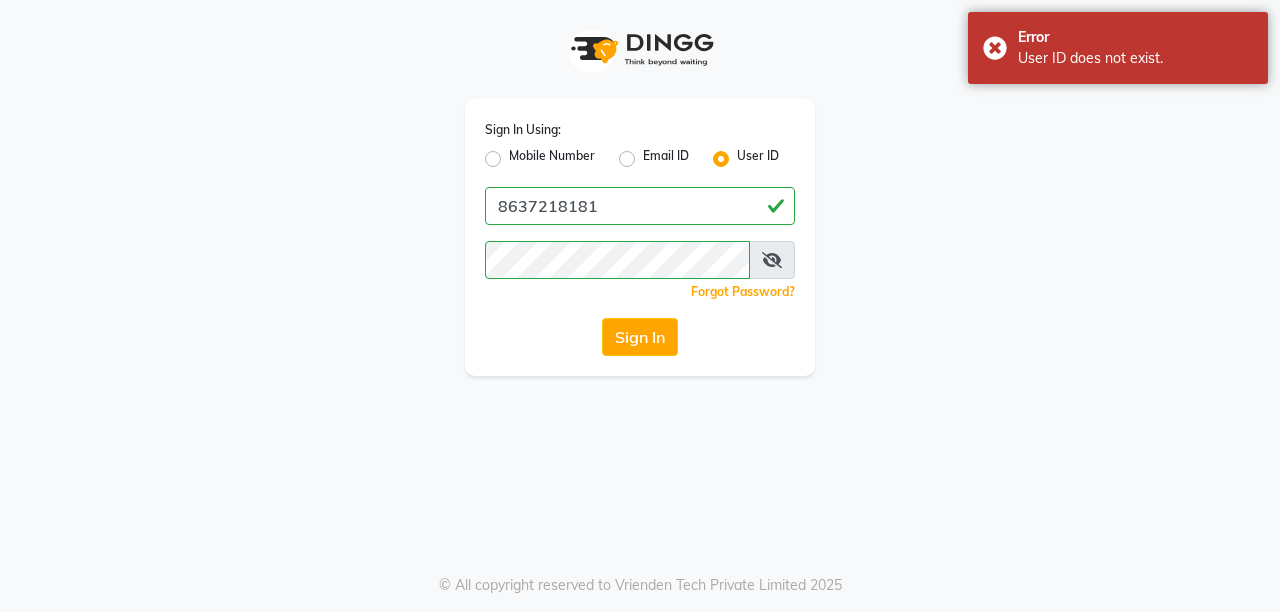 click on "Sign In Using: Mobile Number Email ID User ID 8637218181  Remember me Forgot Password?  Sign In" 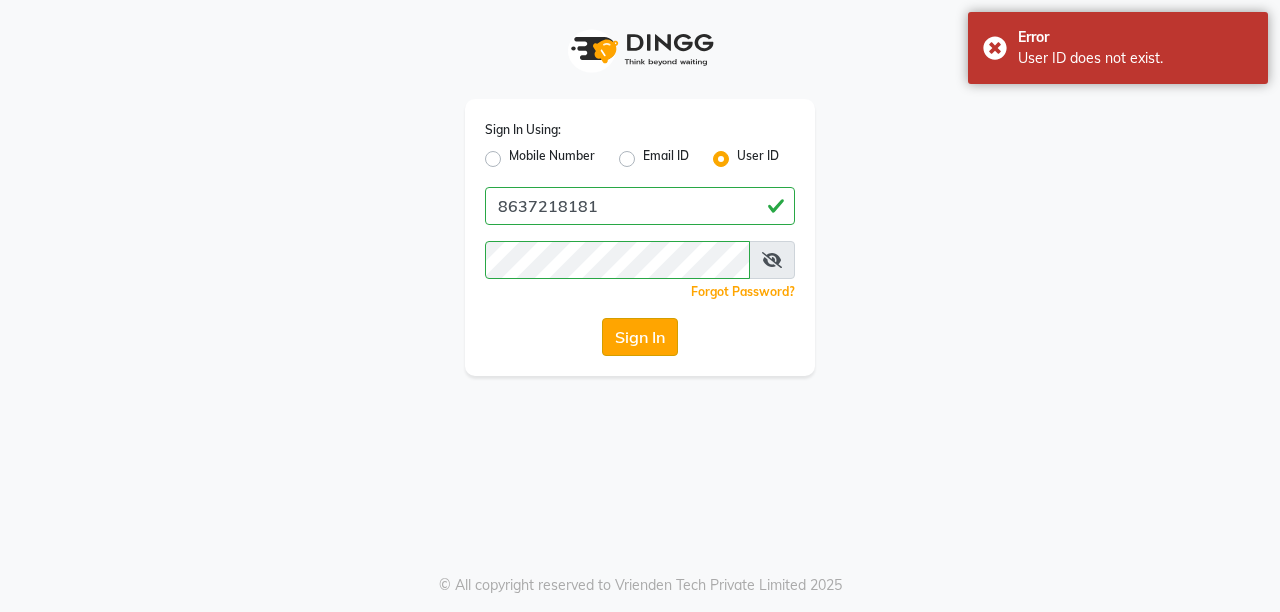 click on "Sign In" 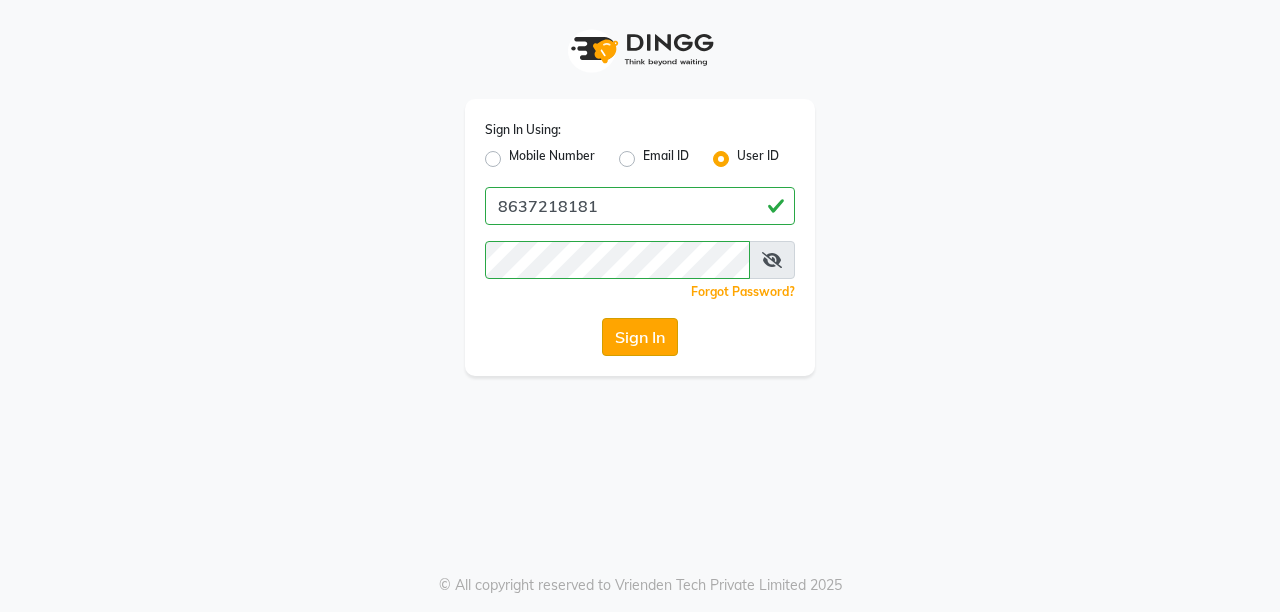 click on "Sign In" 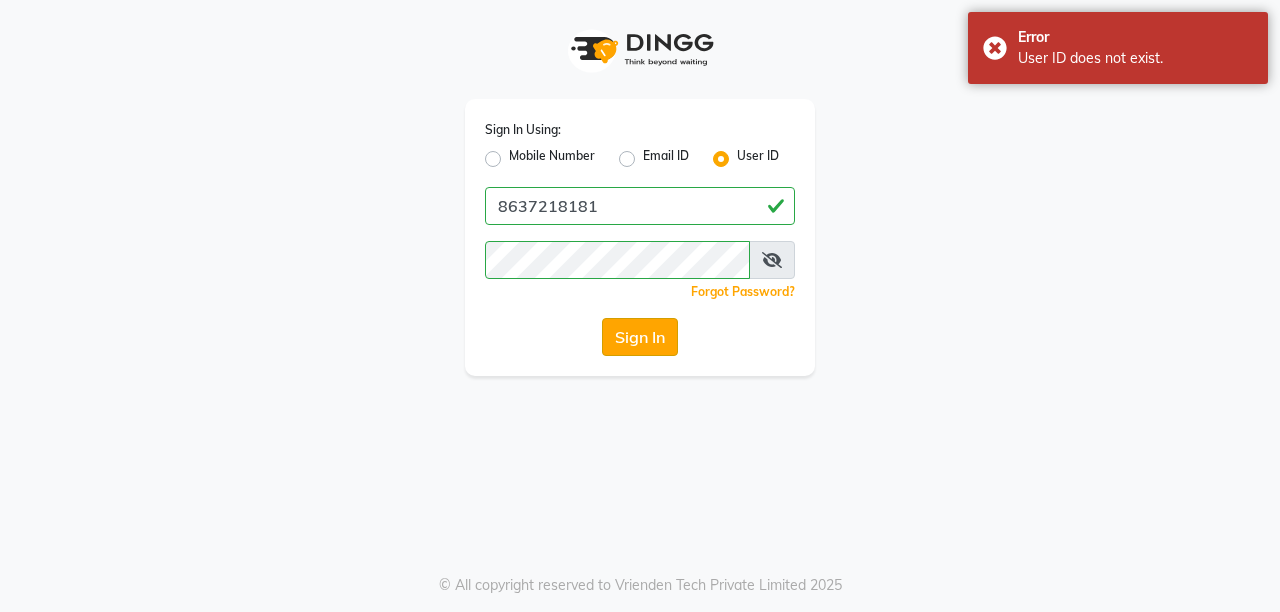 click on "Sign In" 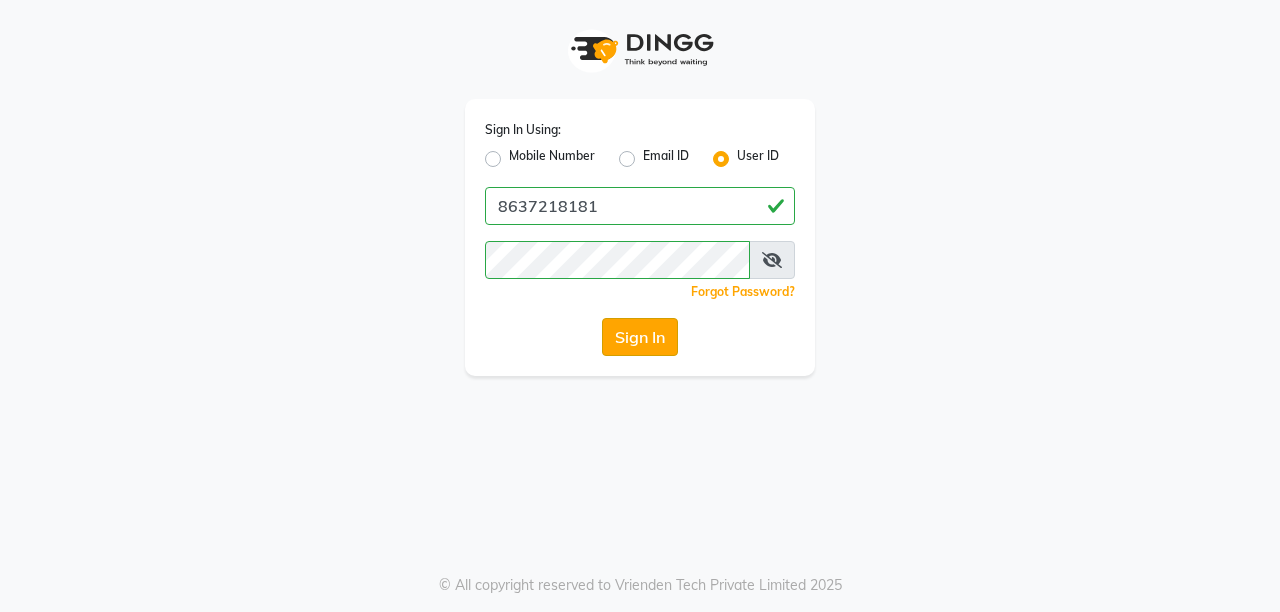 click on "Sign In" 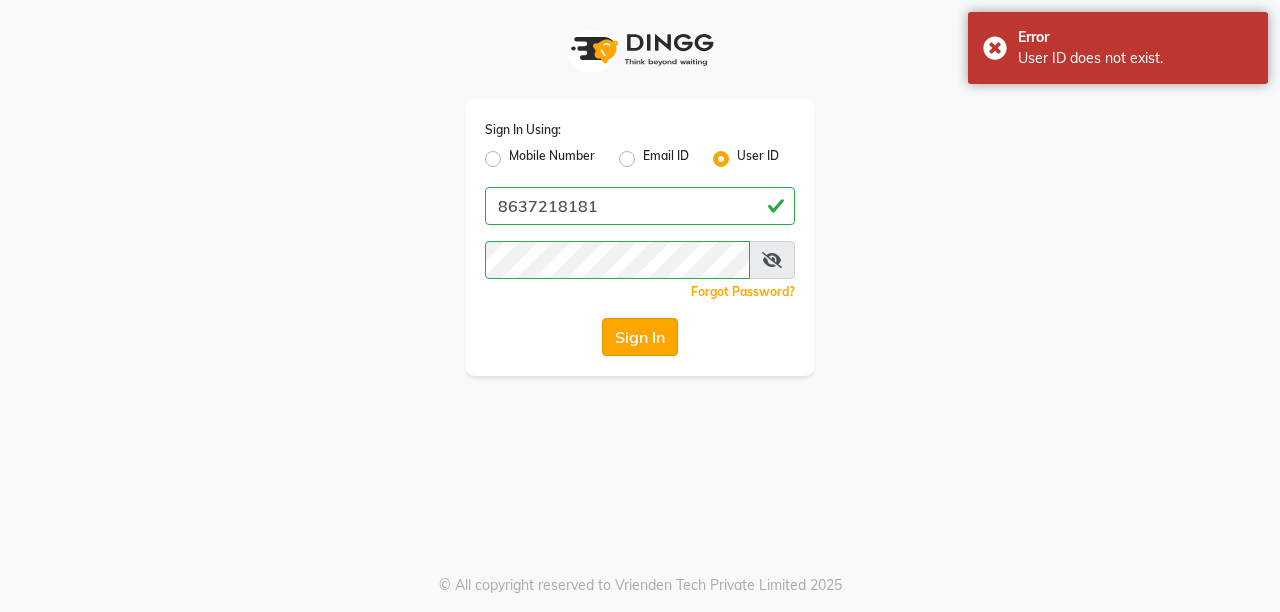 click on "Sign In" 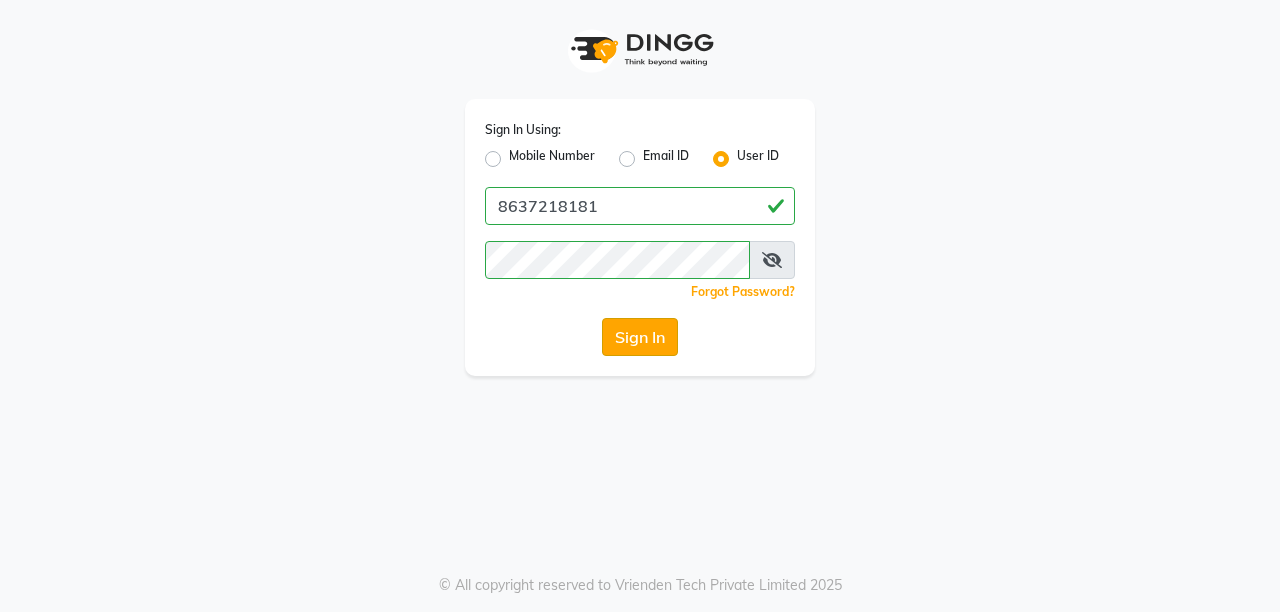 click on "Sign In" 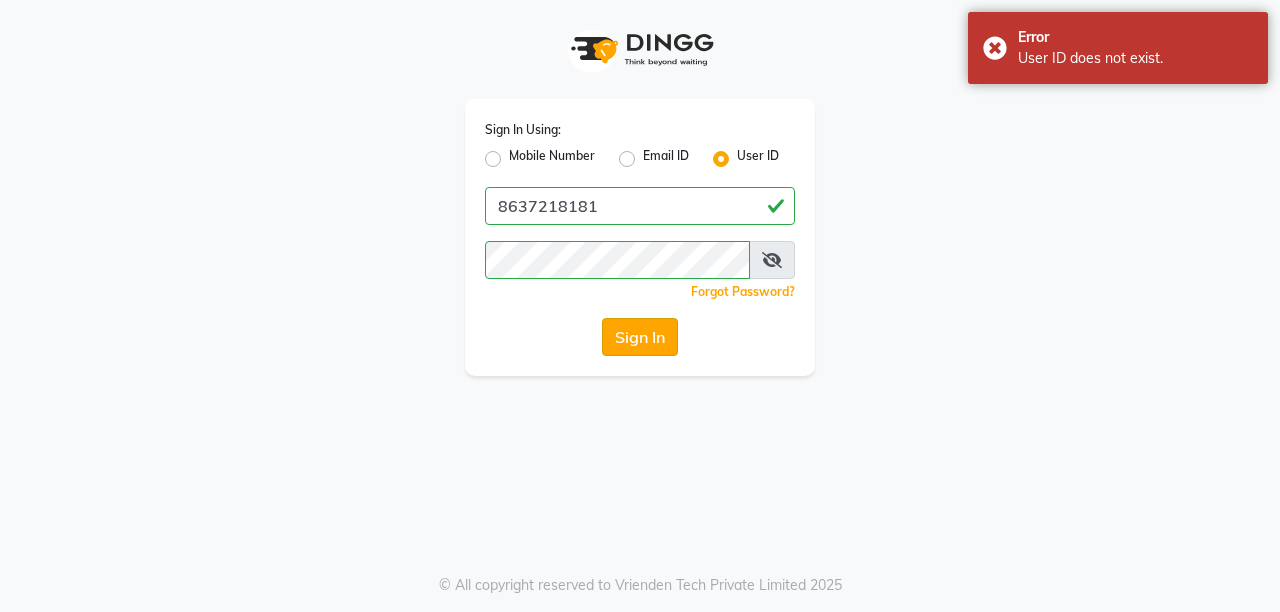 click on "Sign In" 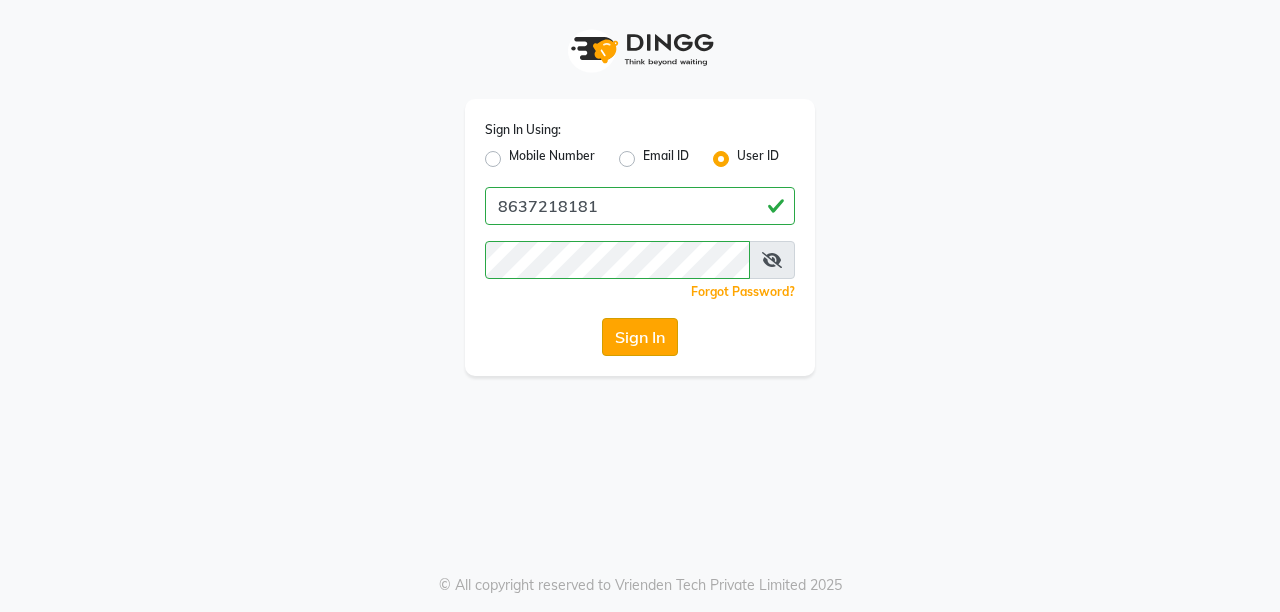 click on "Sign In" 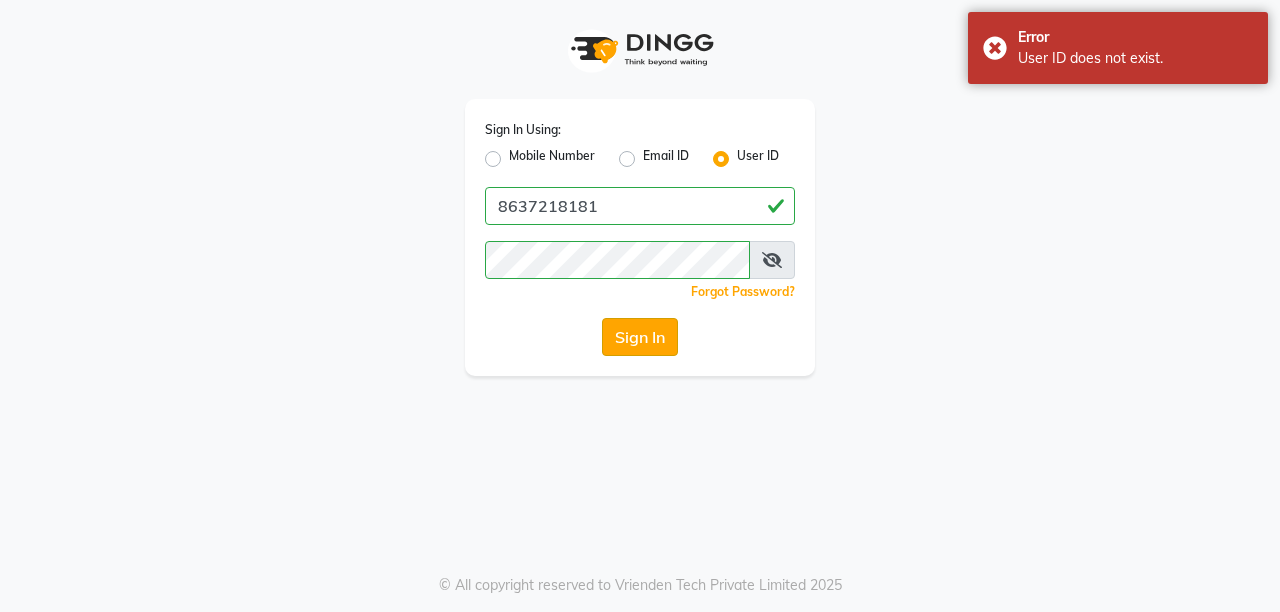 click on "Sign In" 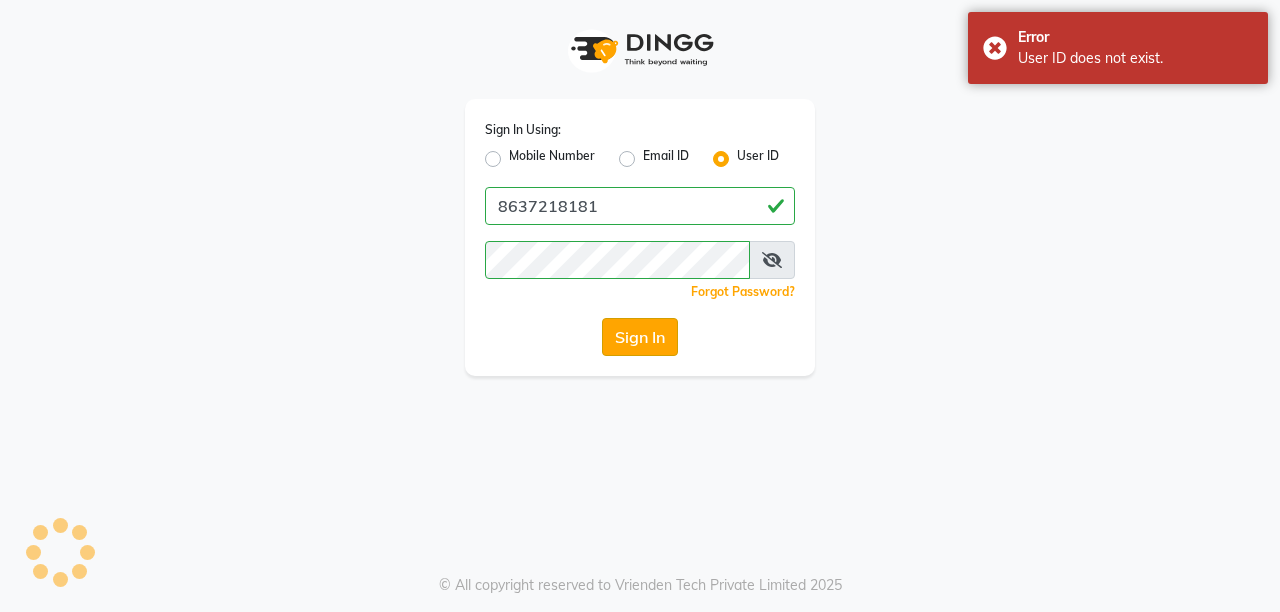 click on "Sign In" 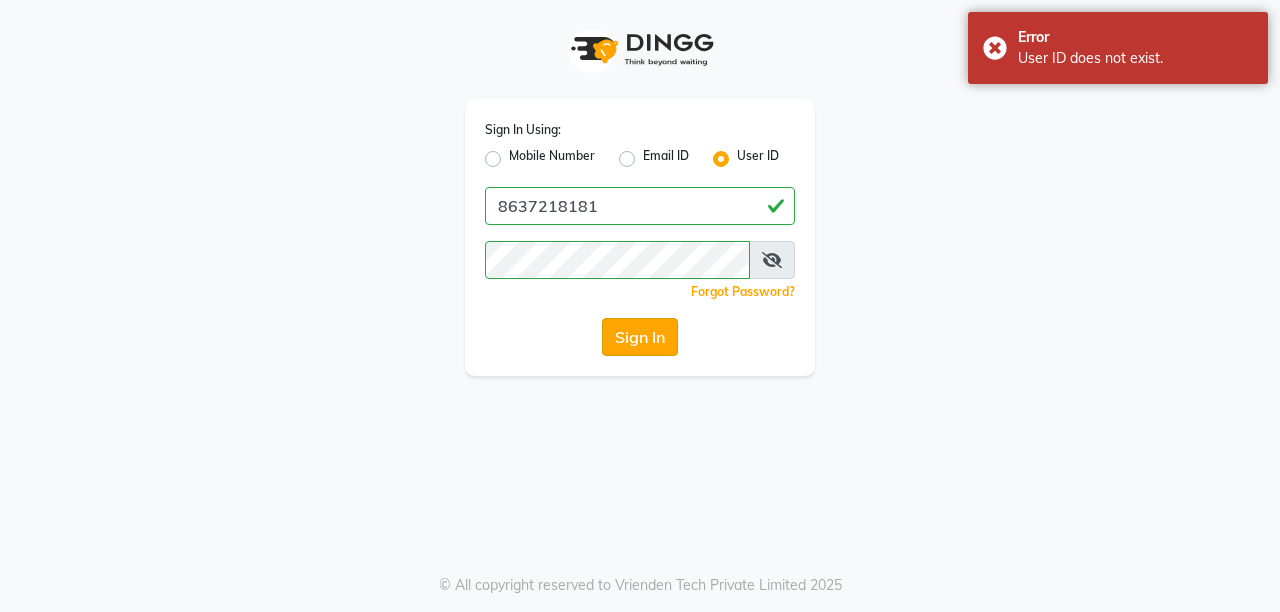 click on "Sign In" 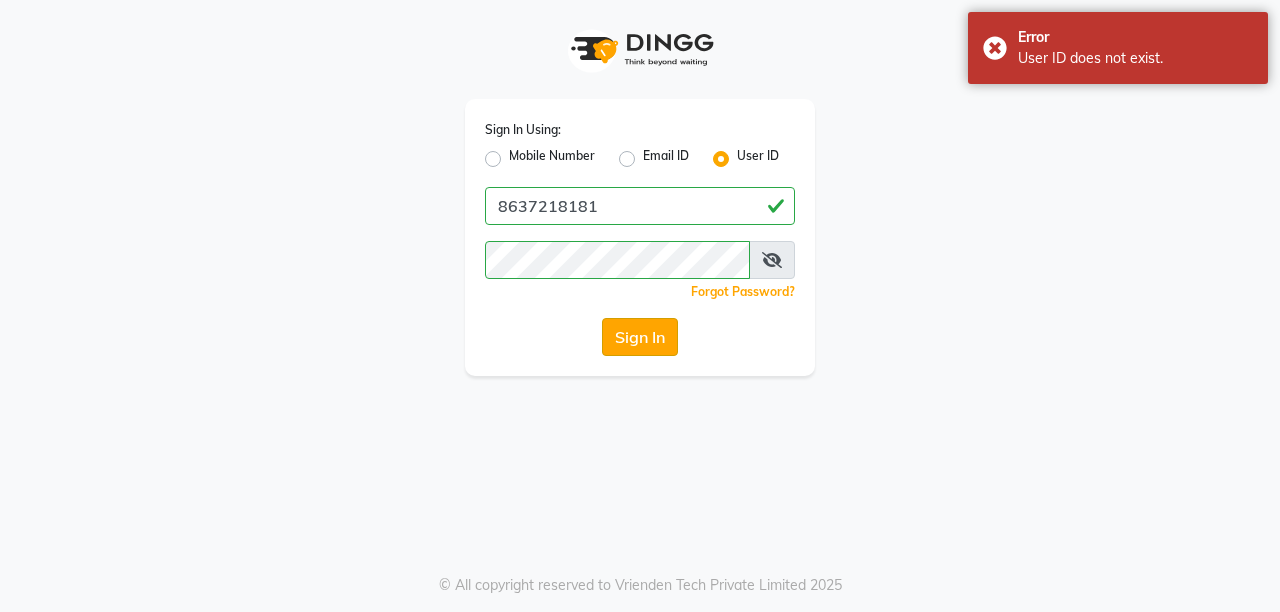 click on "Sign In" 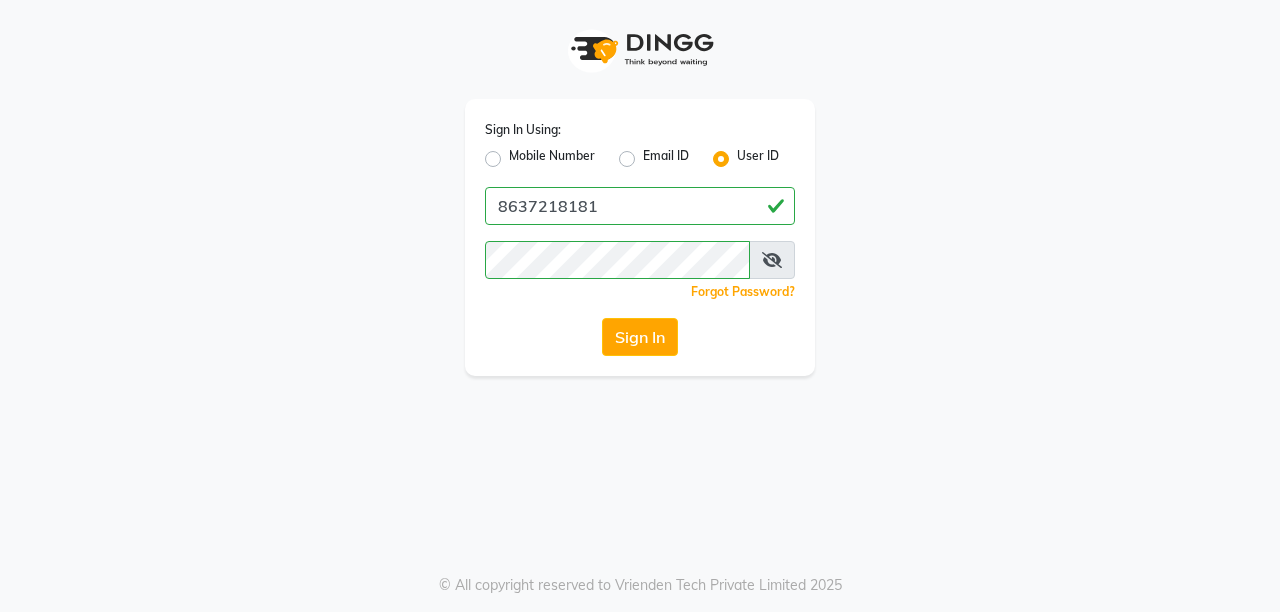 click at bounding box center [772, 260] 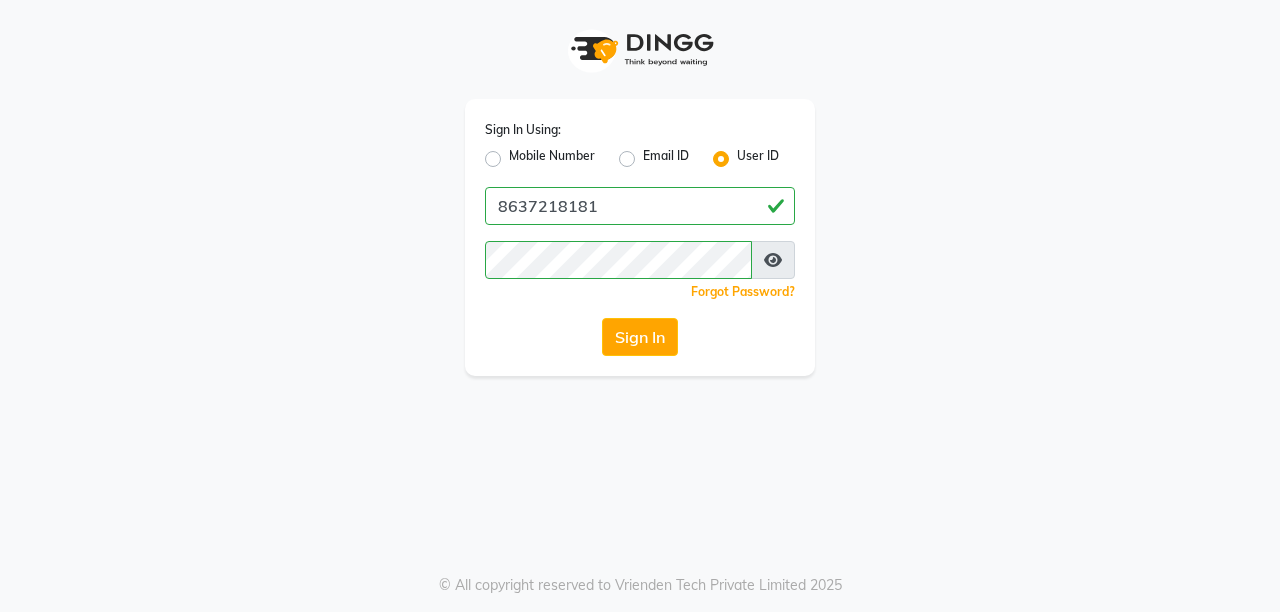 click at bounding box center (773, 260) 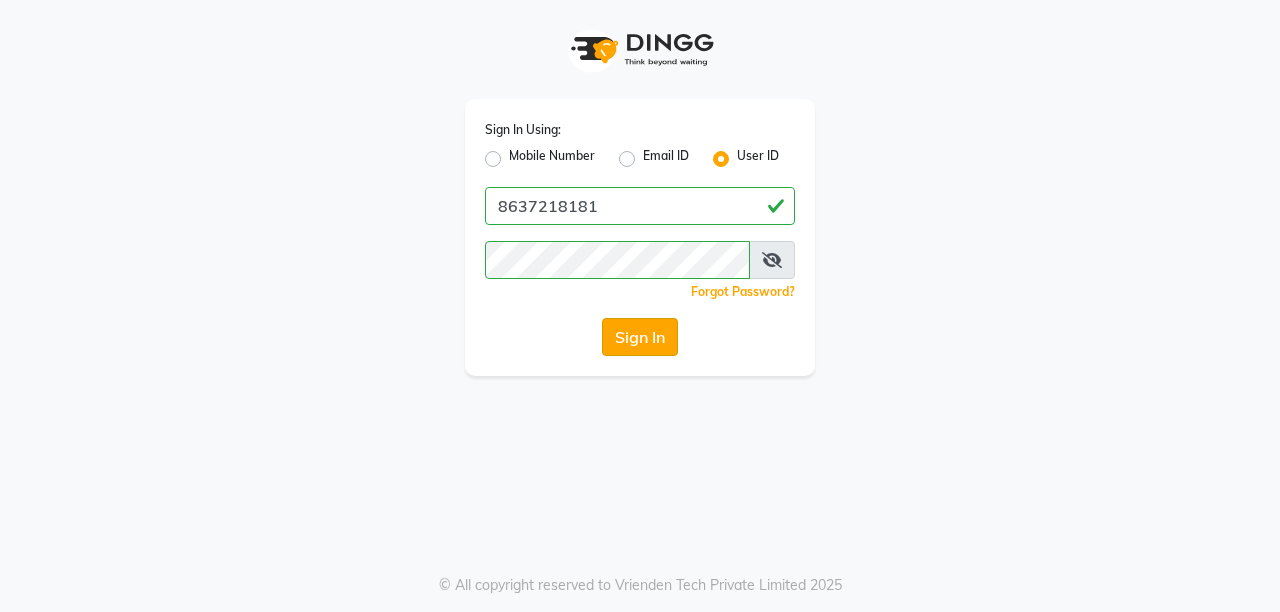 click on "Sign In" 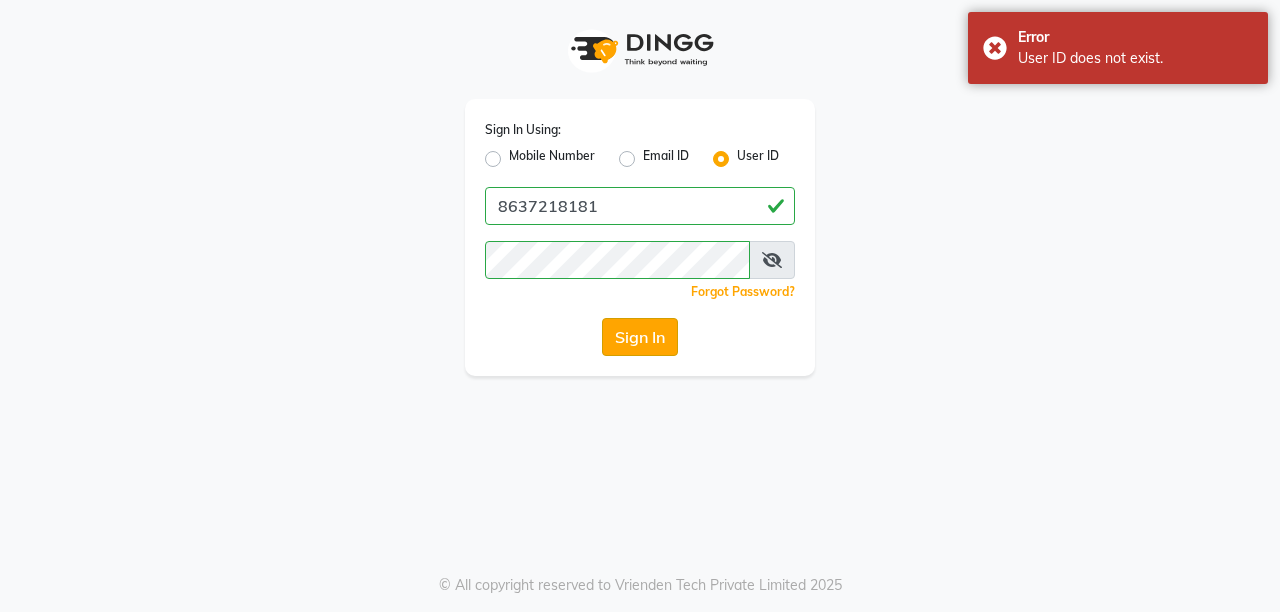 click on "Sign In" 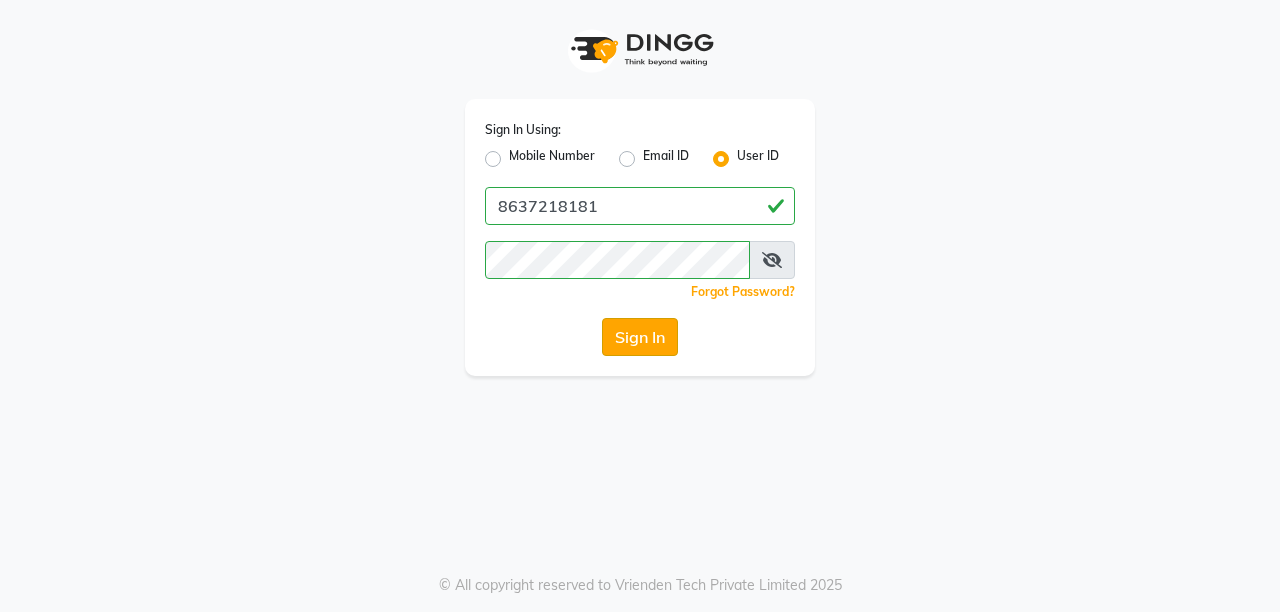 click on "Sign In" 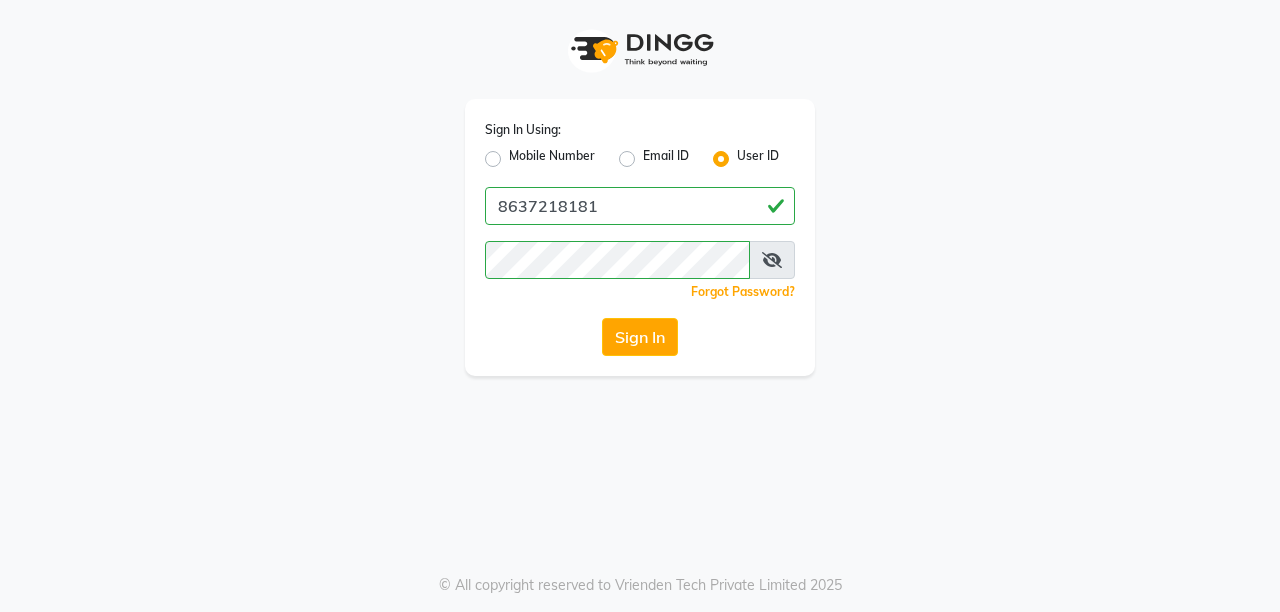 click on "Sign In" 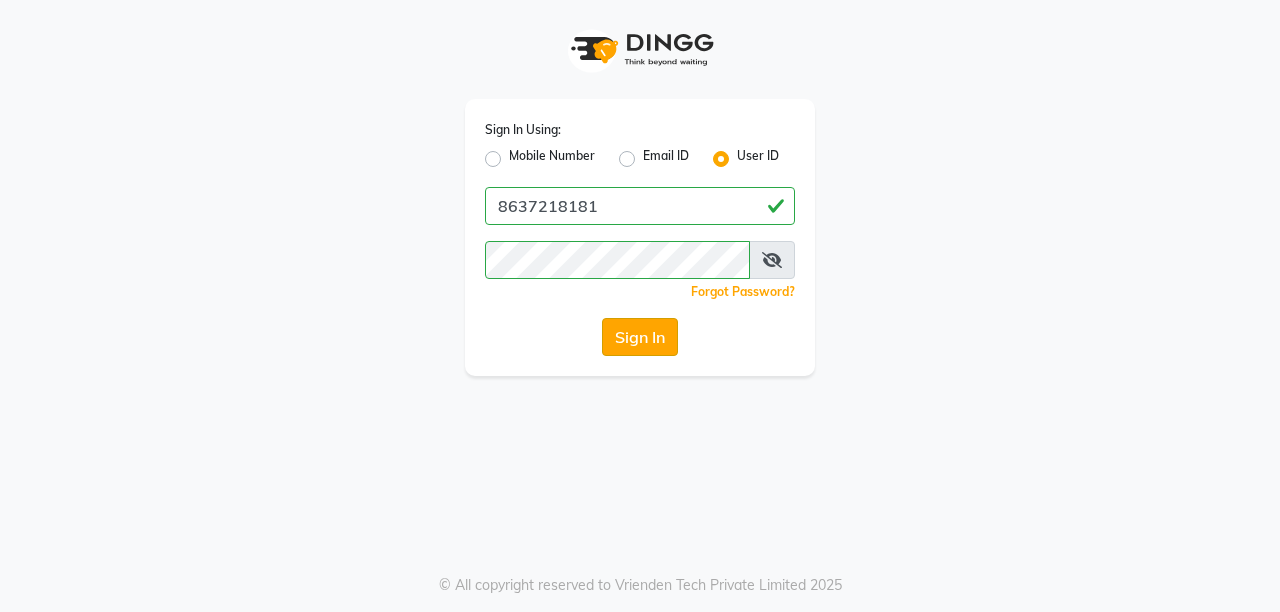 click on "Sign In" 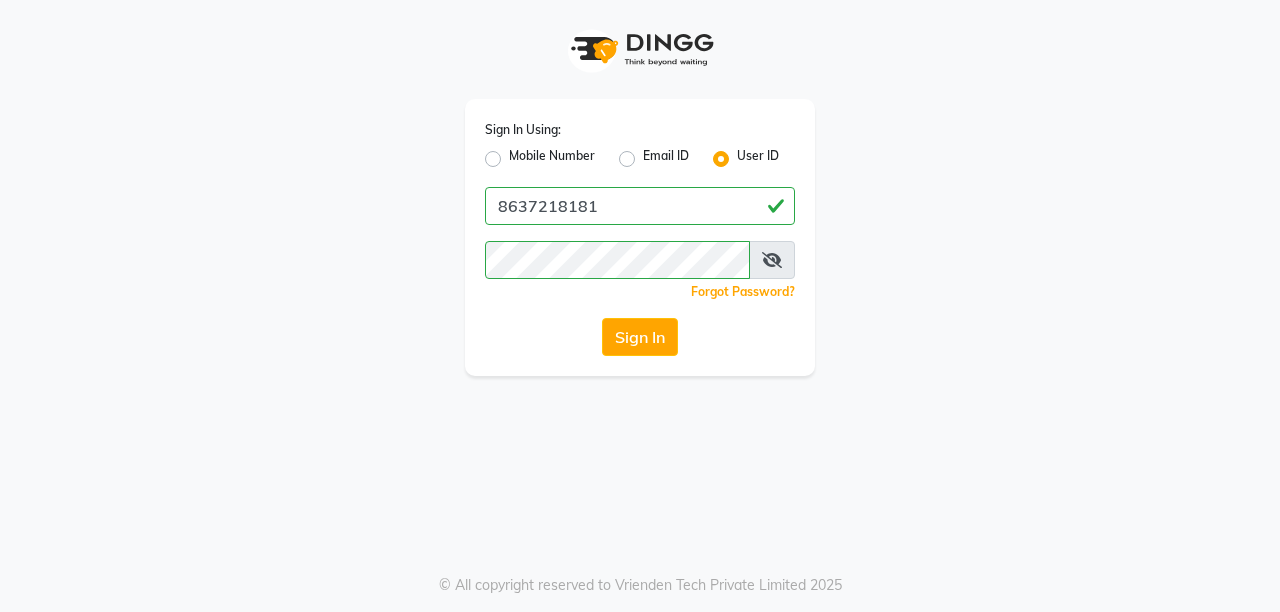 click on "Mobile Number" 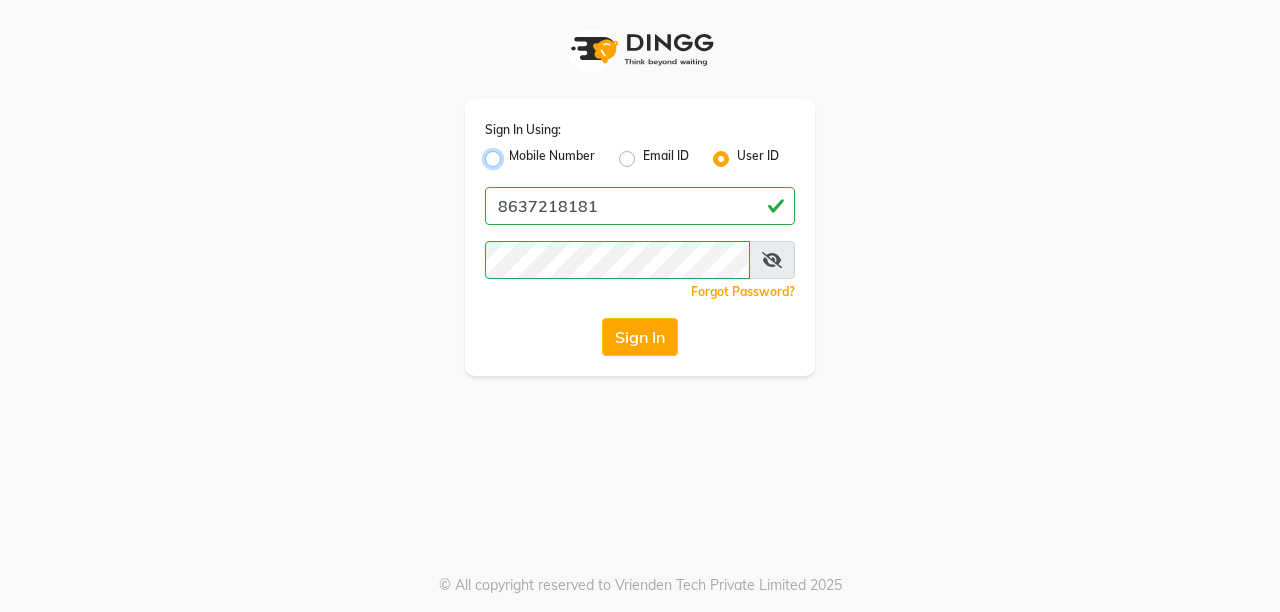 click on "Mobile Number" at bounding box center [515, 153] 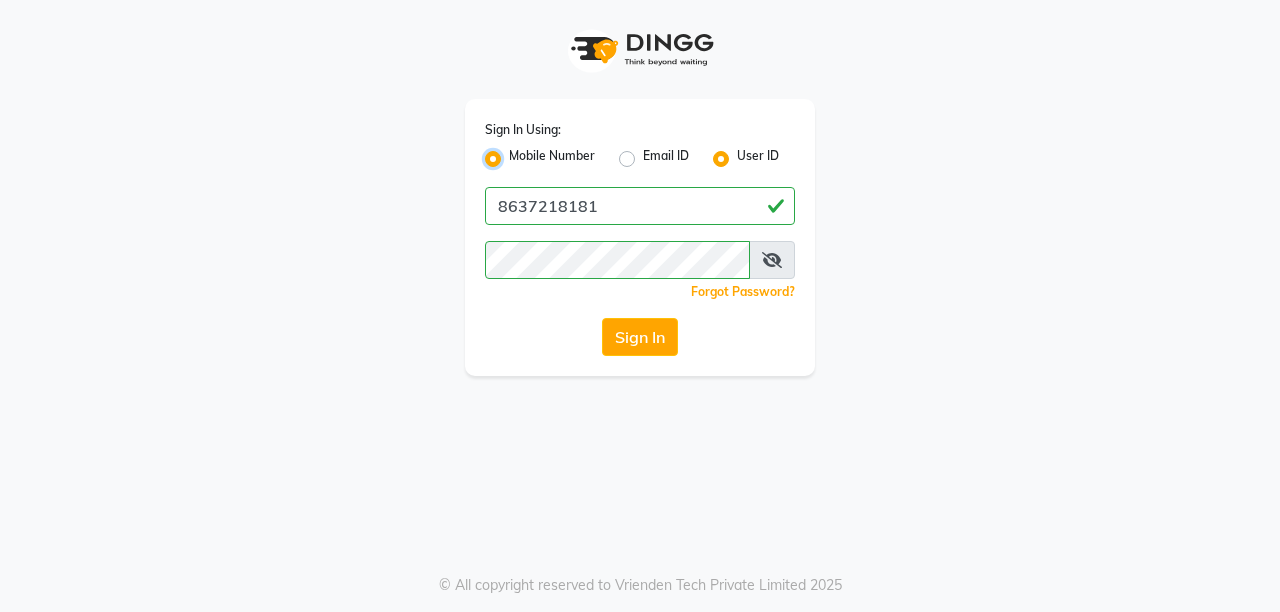 radio on "false" 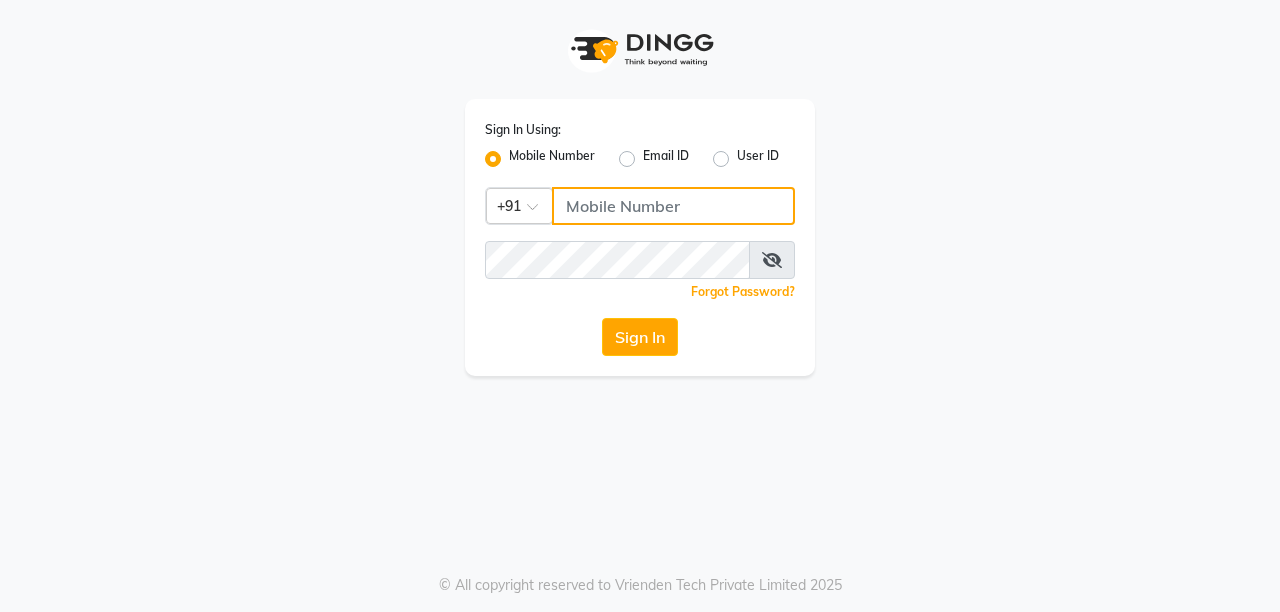 click 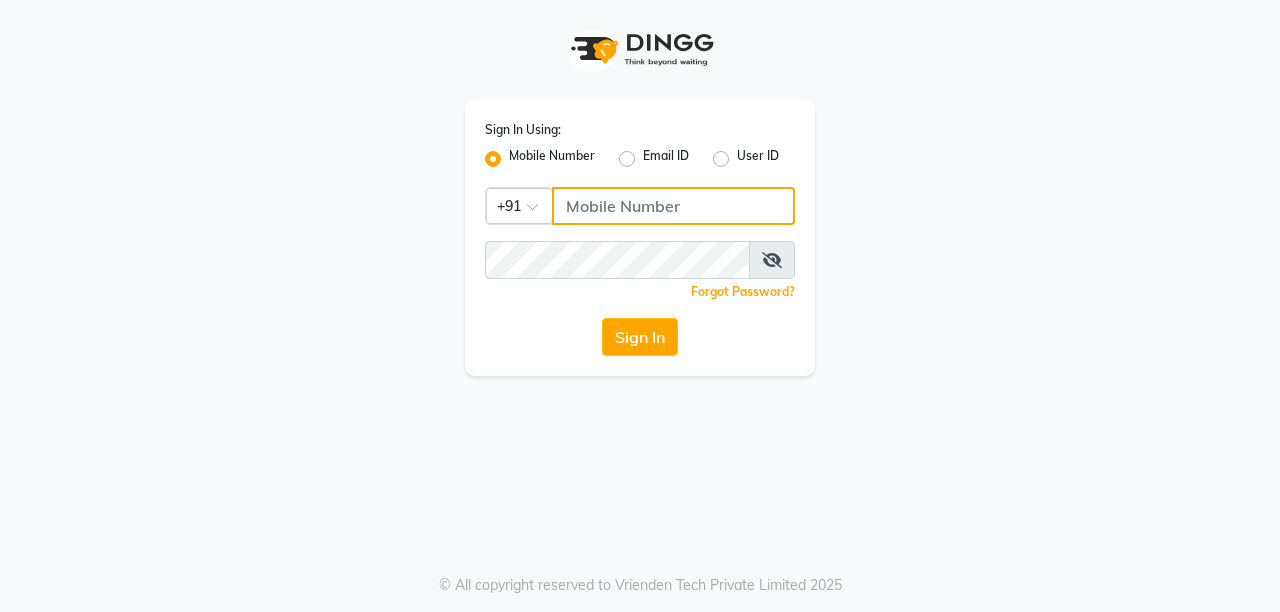 type on "8637218181" 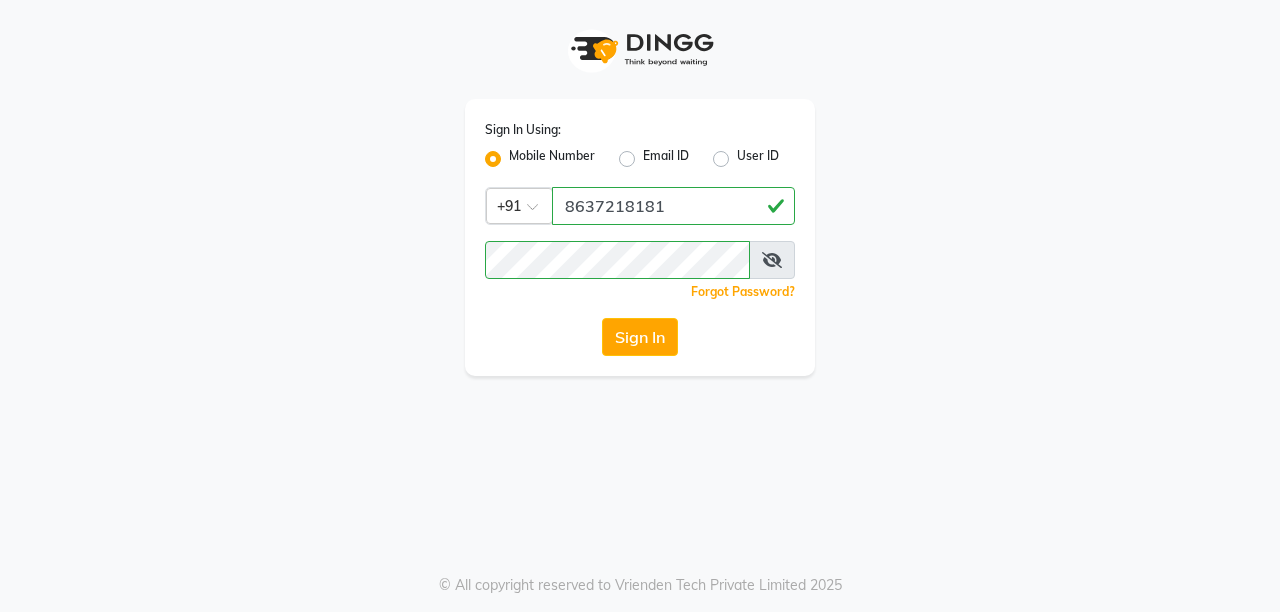 click at bounding box center [772, 260] 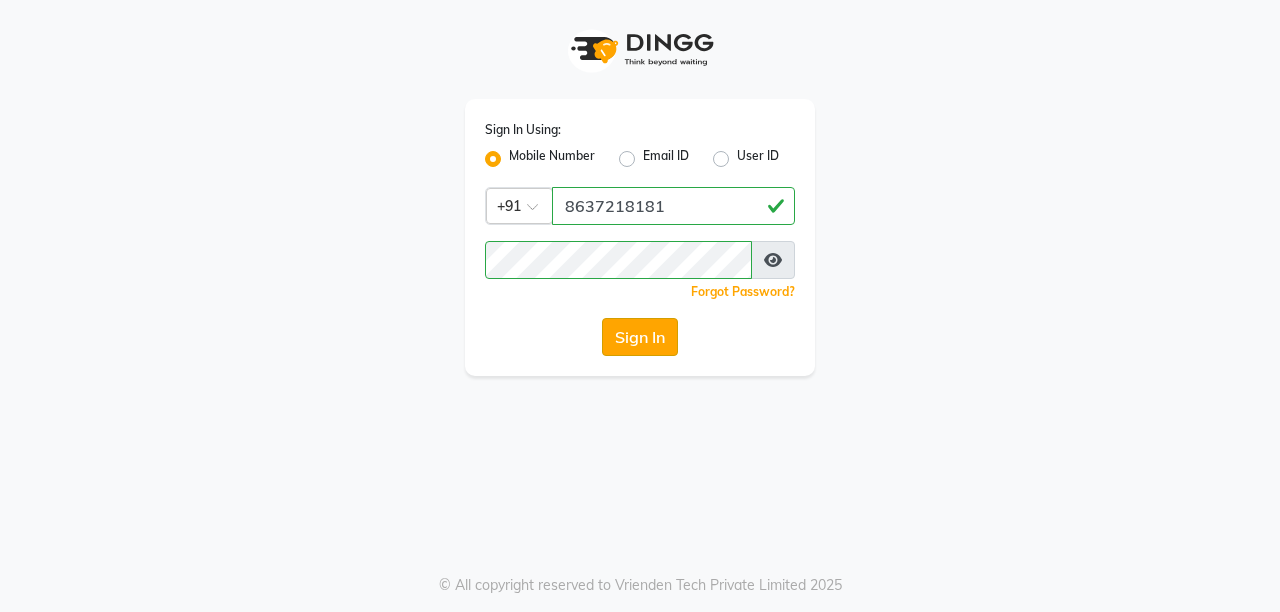 click on "Sign In" 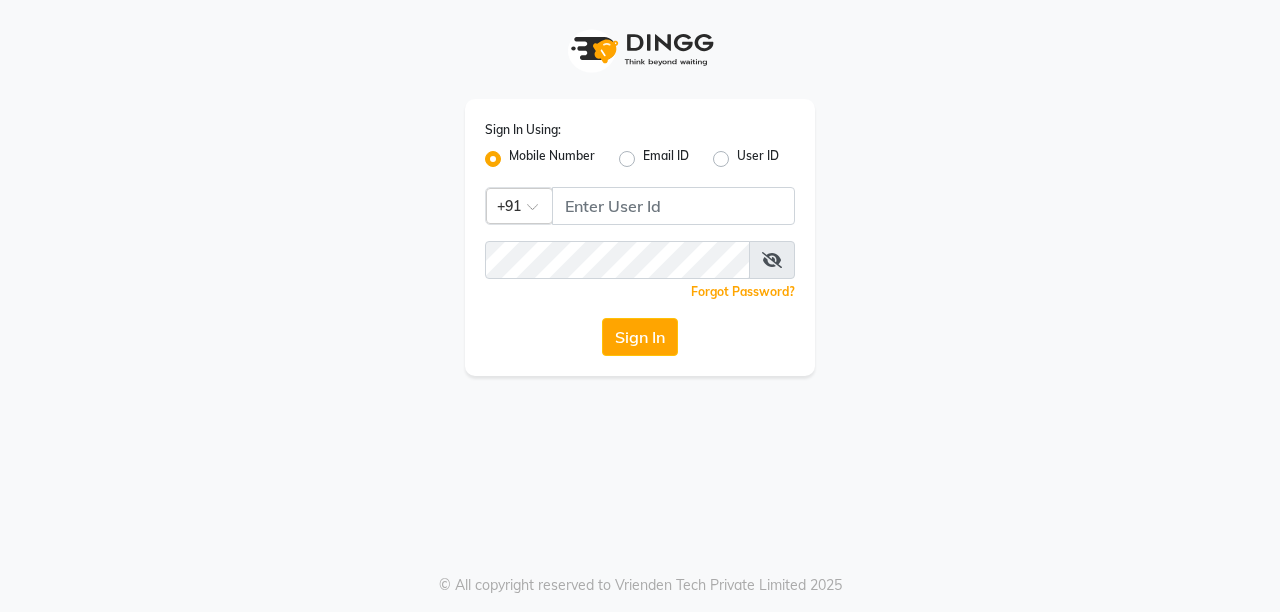 scroll, scrollTop: 0, scrollLeft: 0, axis: both 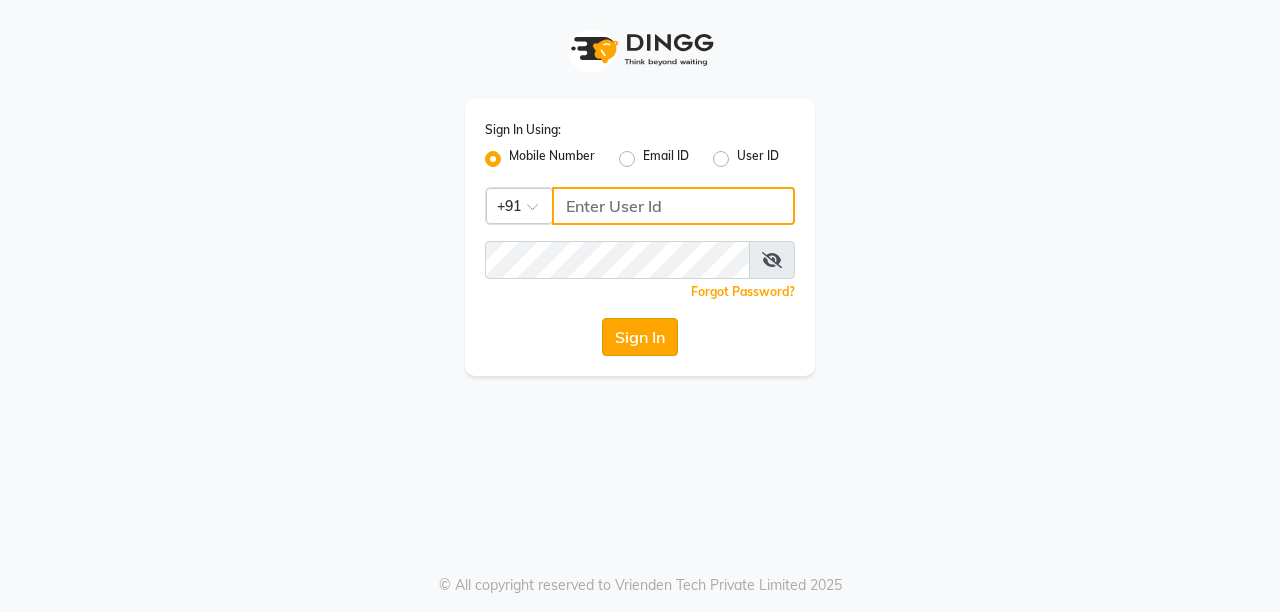 type on "8637218181" 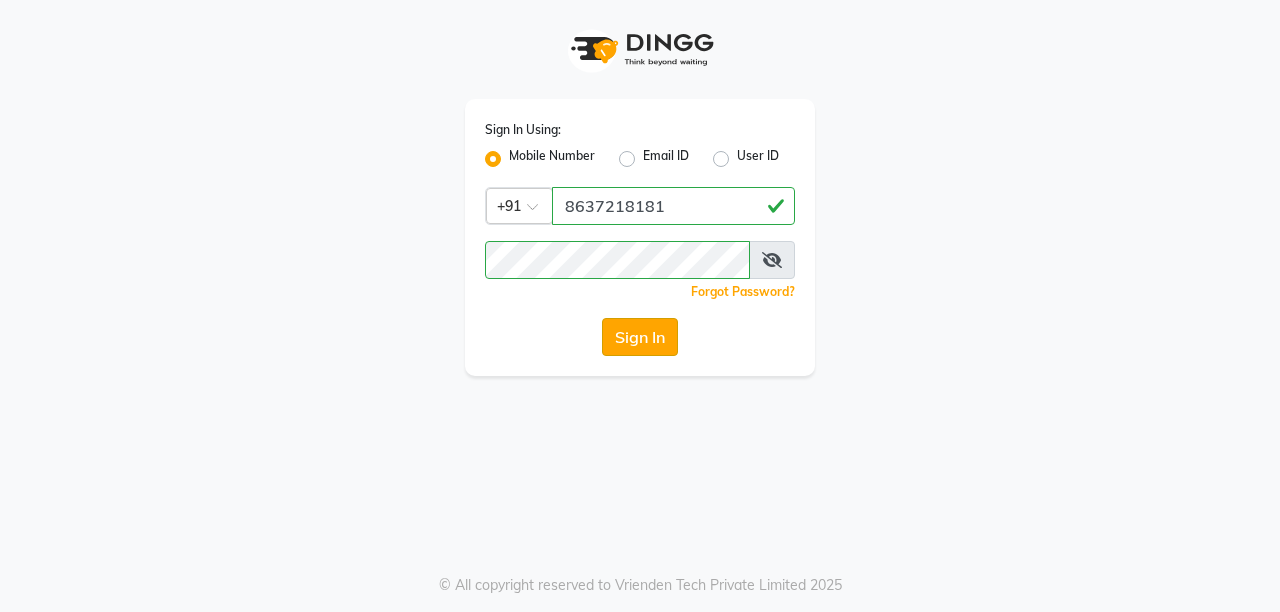 click on "Sign In" 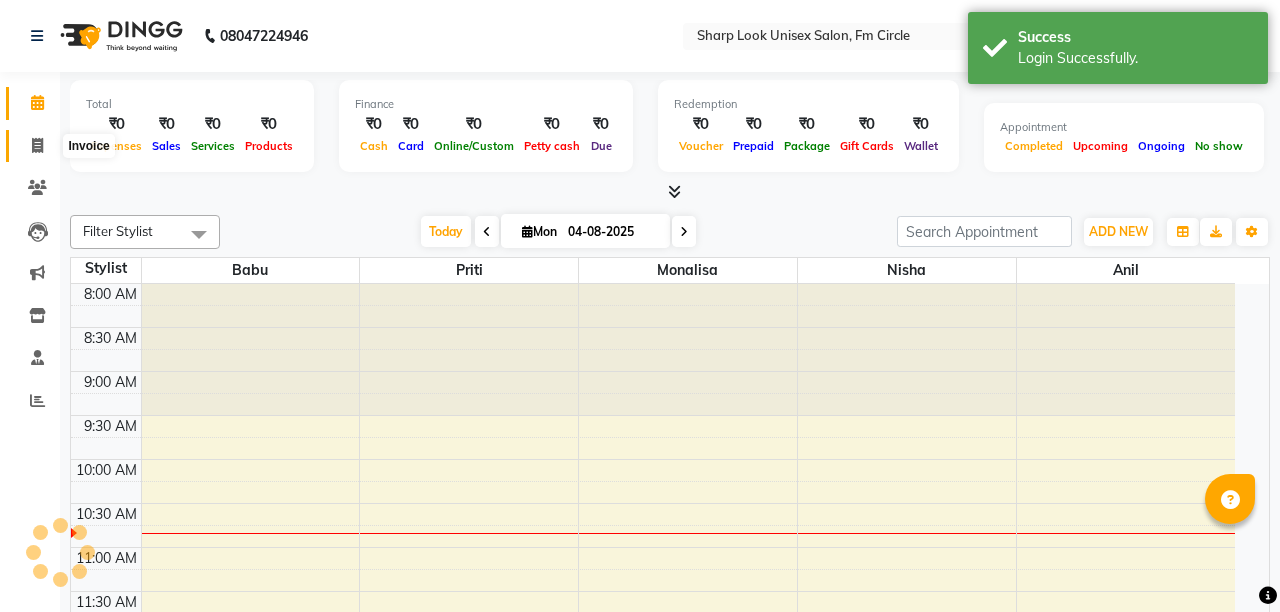 select on "en" 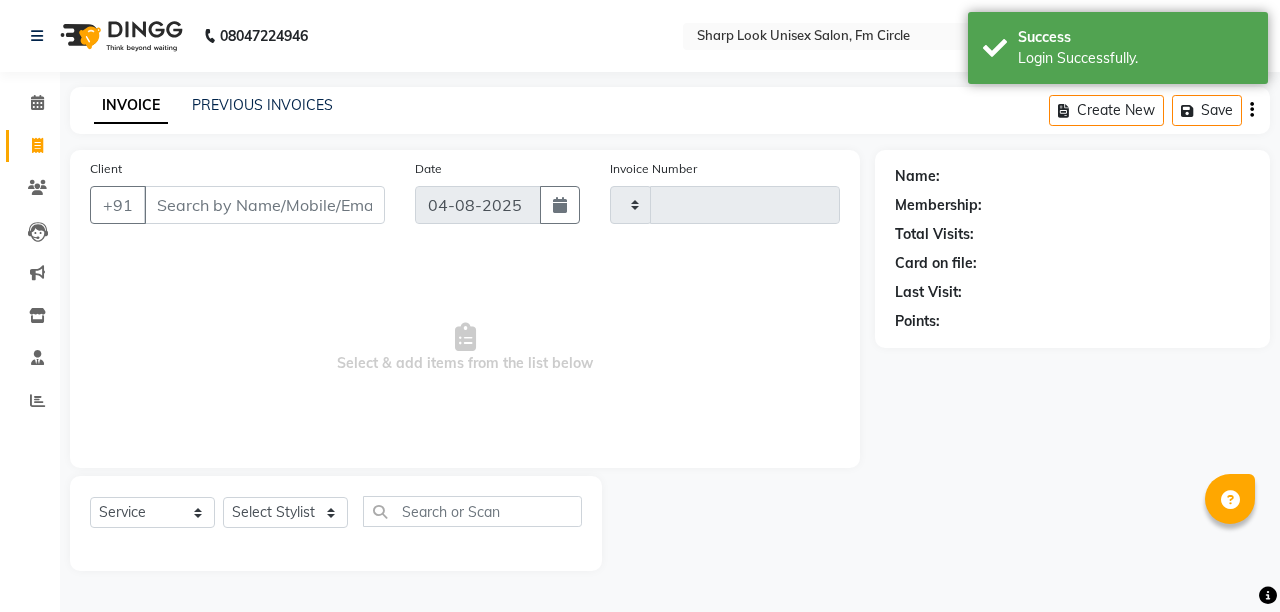 type on "2015" 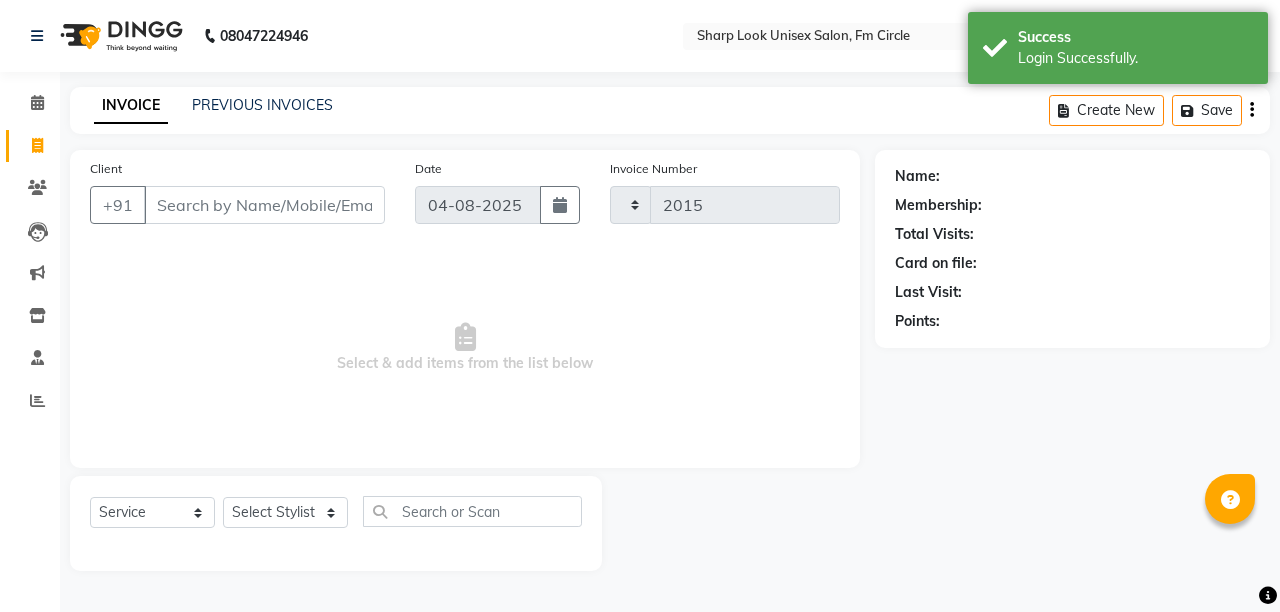 select on "804" 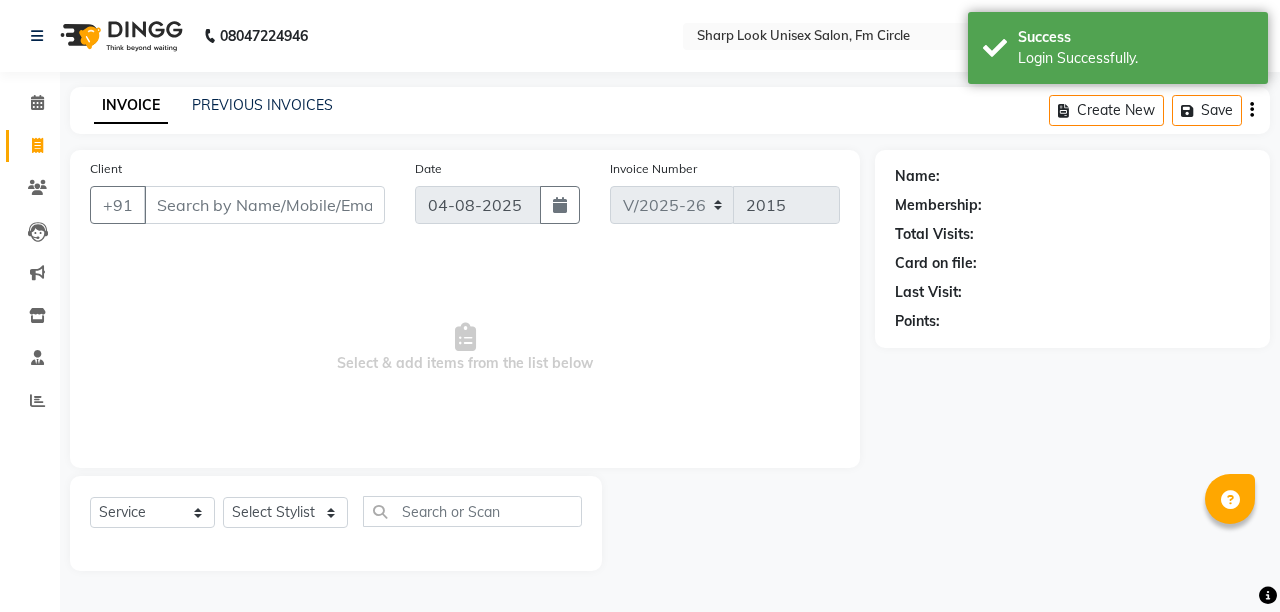 click on "Client" at bounding box center [264, 205] 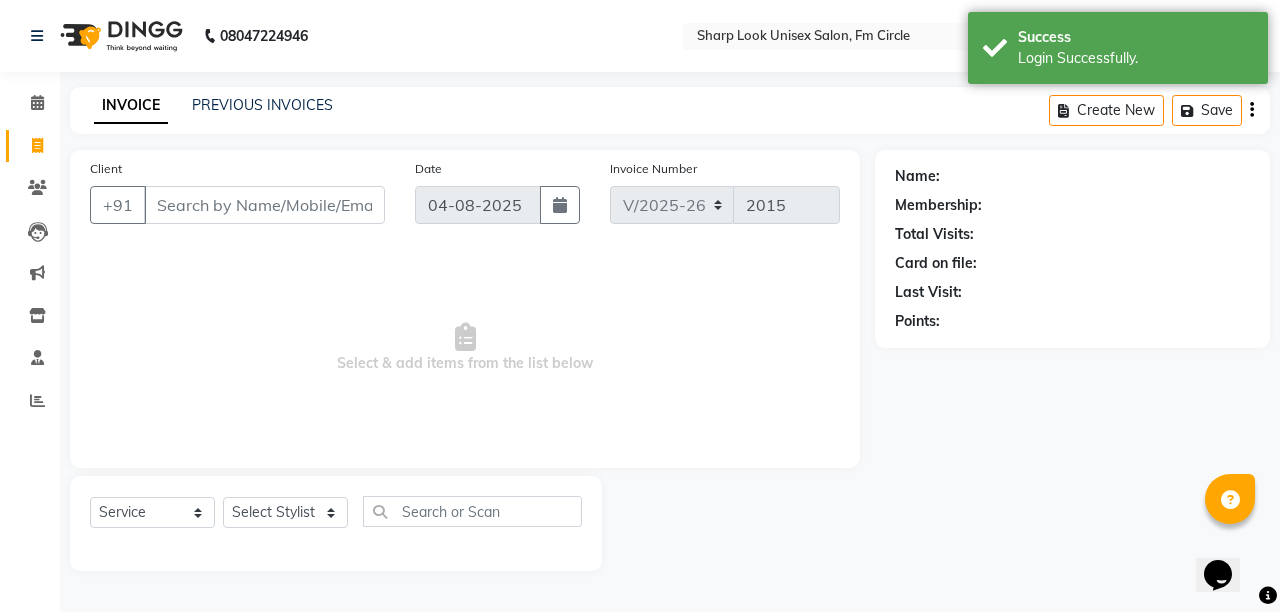 scroll, scrollTop: 0, scrollLeft: 0, axis: both 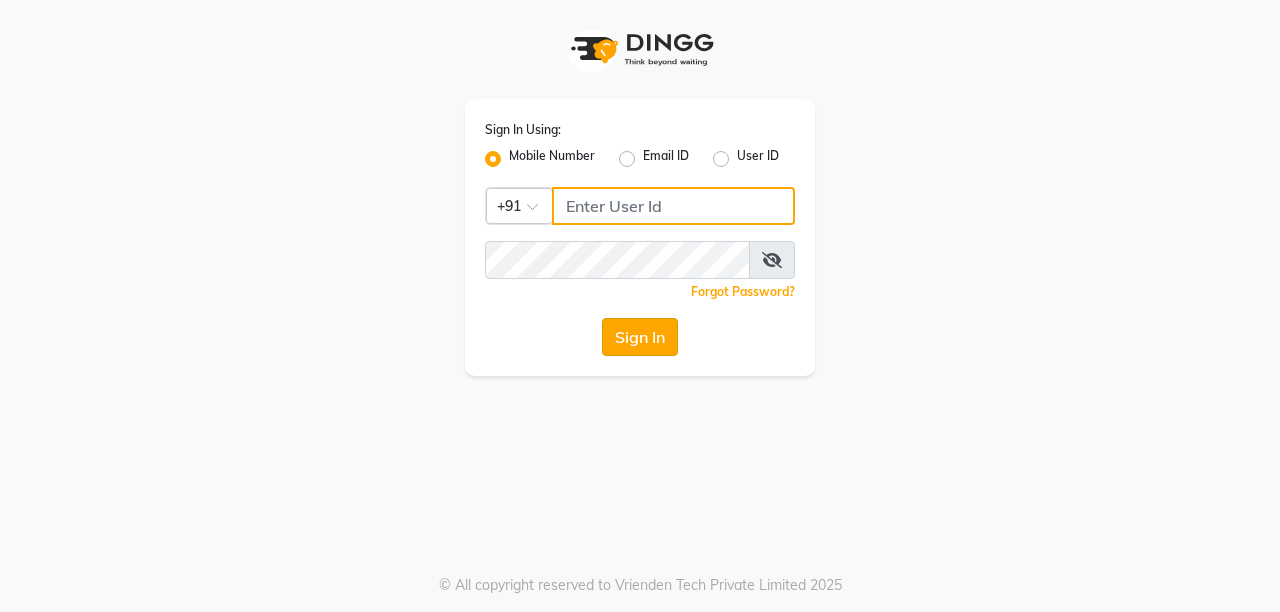 type on "8637218181" 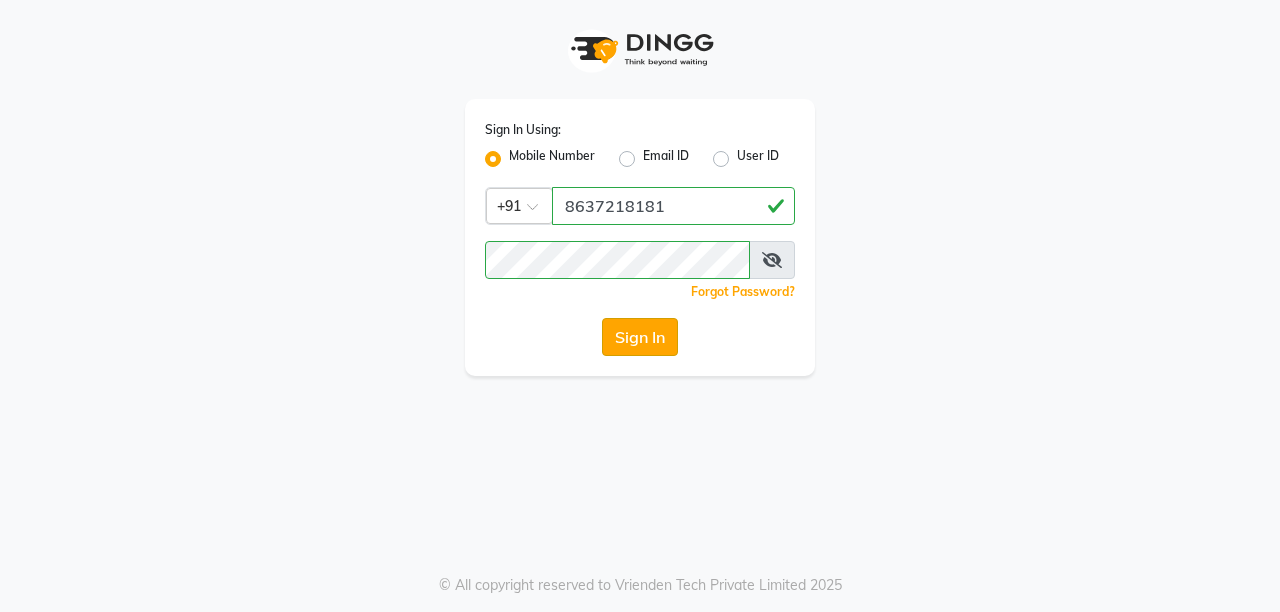 click on "Sign In" 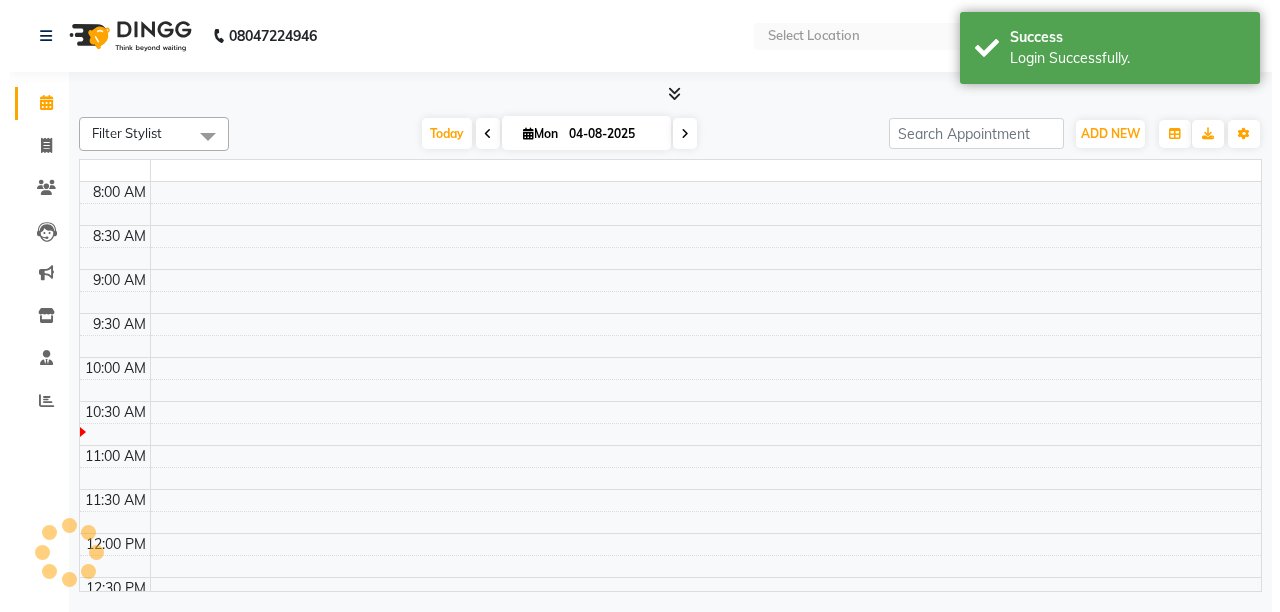 scroll, scrollTop: 0, scrollLeft: 0, axis: both 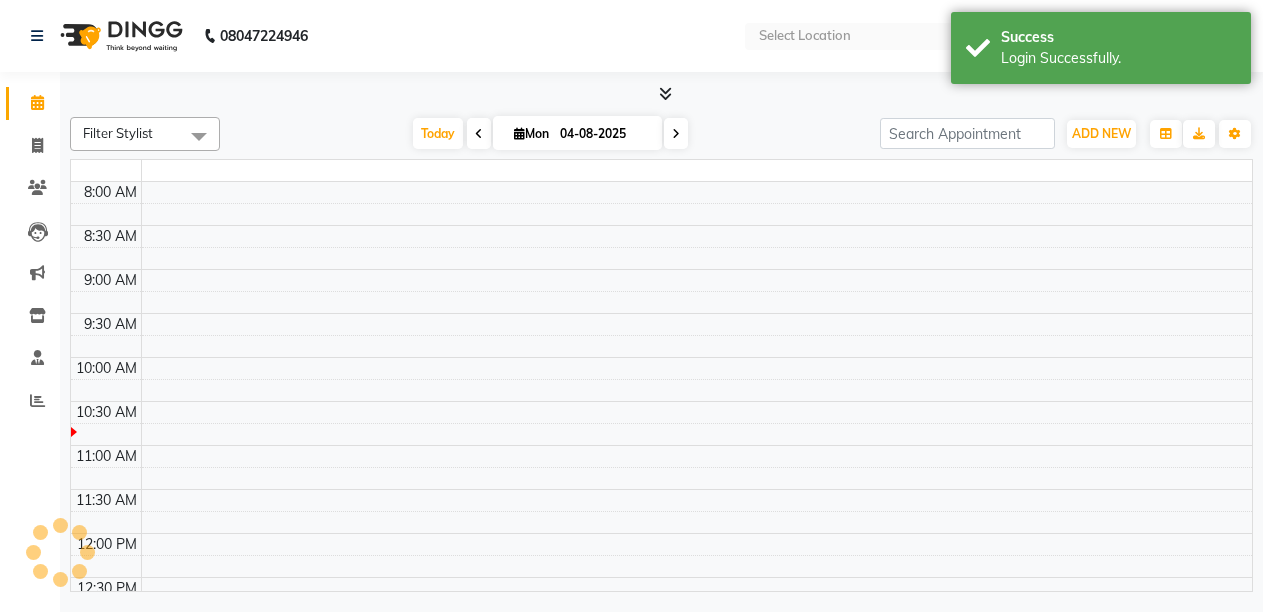 select on "en" 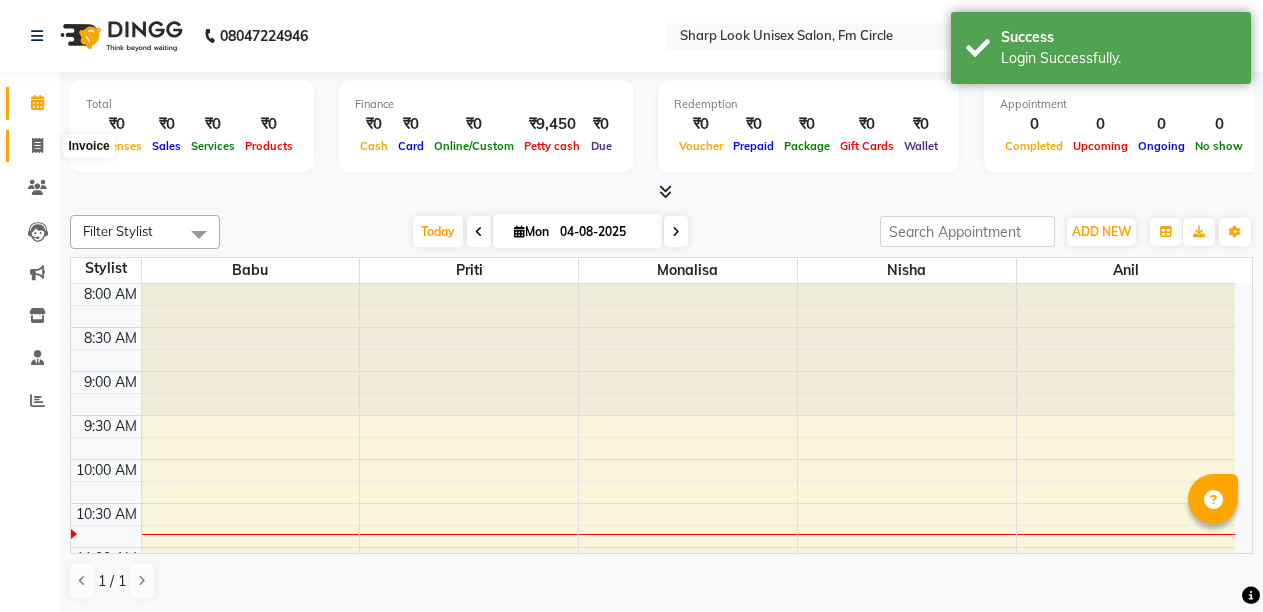 click 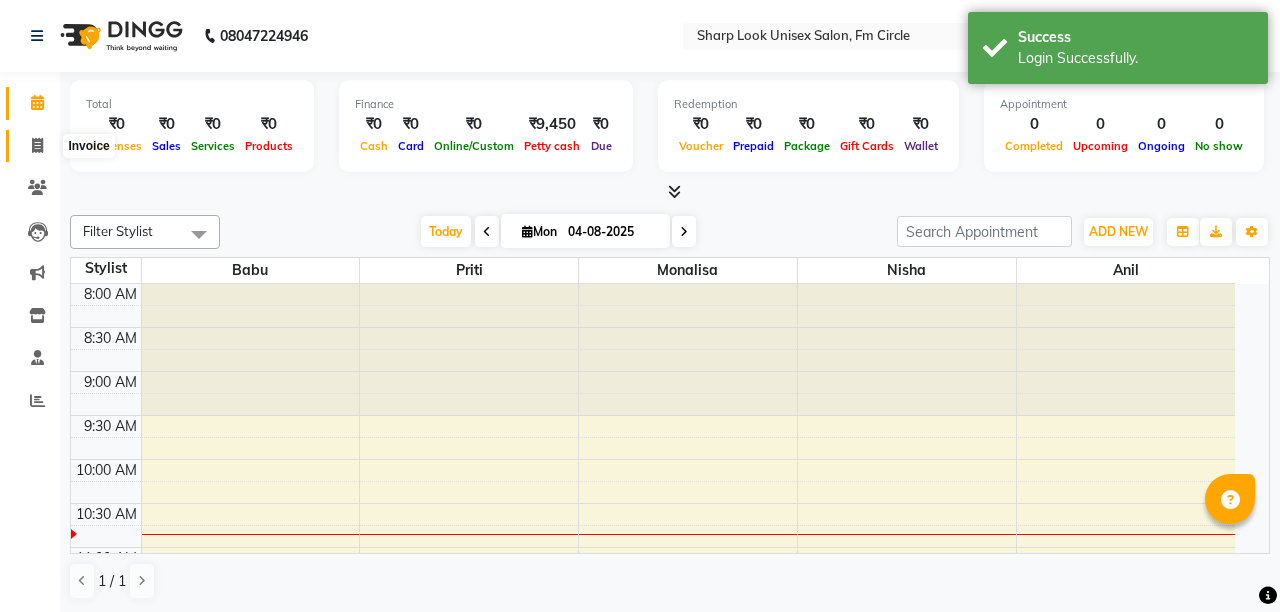 select on "service" 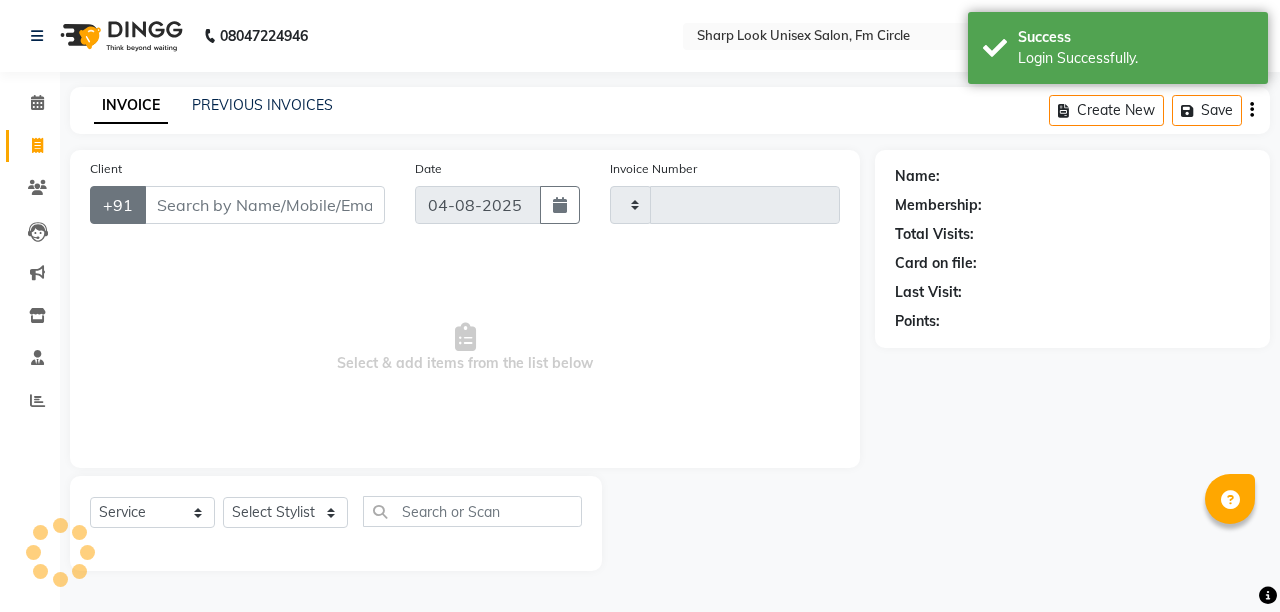type on "2015" 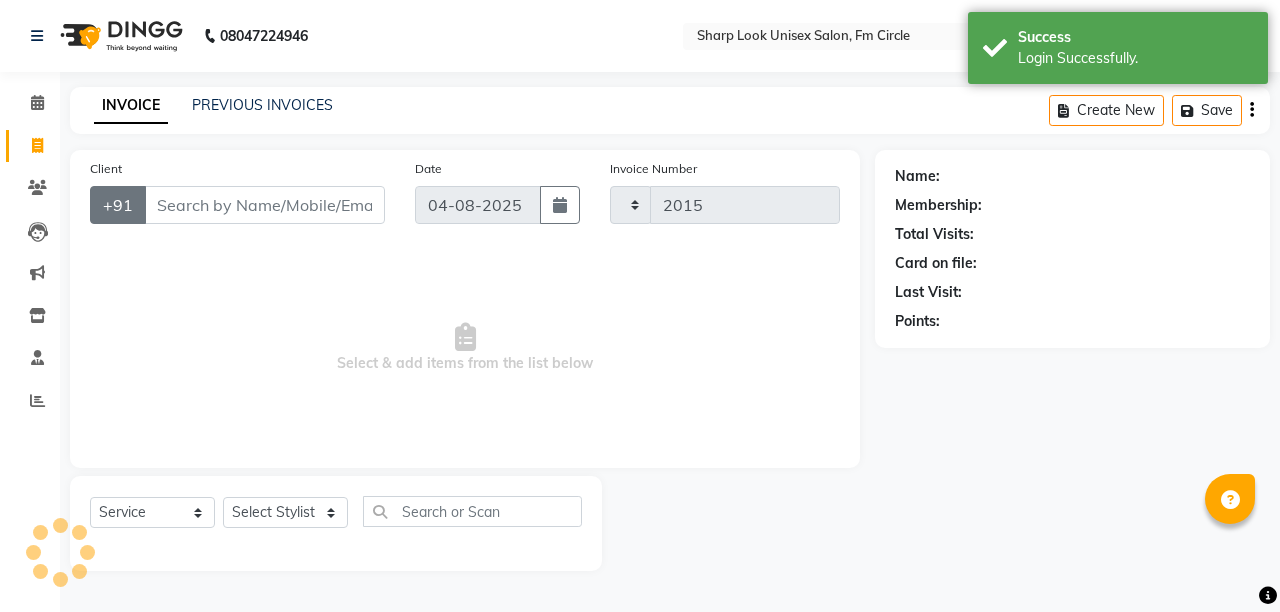 select on "804" 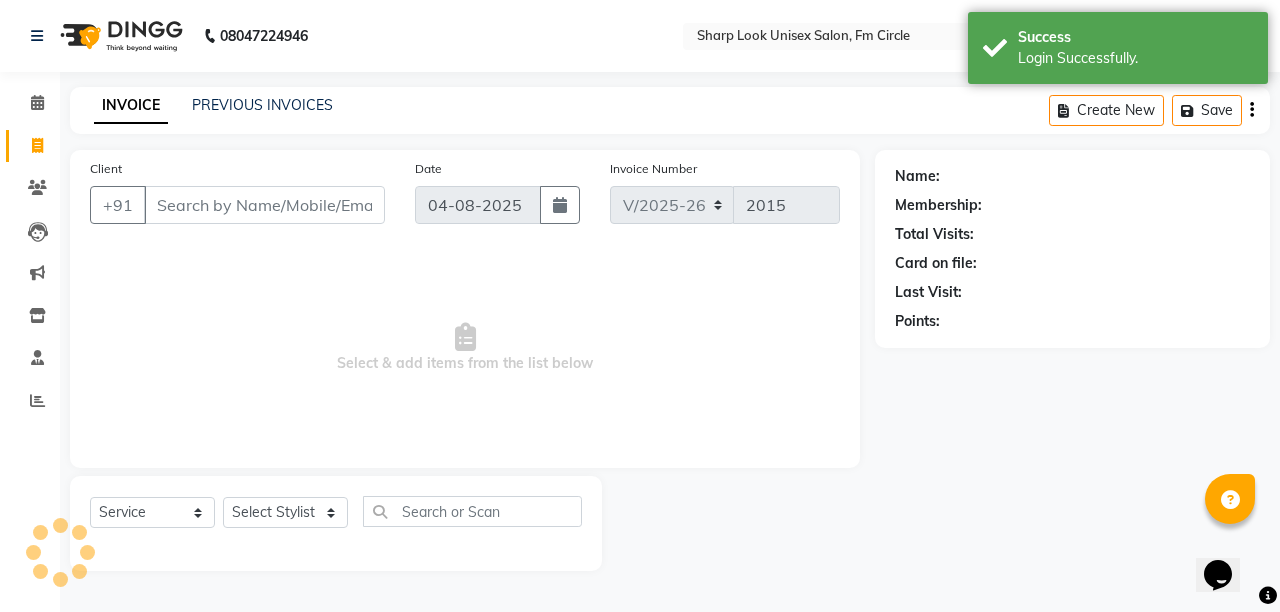 scroll, scrollTop: 0, scrollLeft: 0, axis: both 